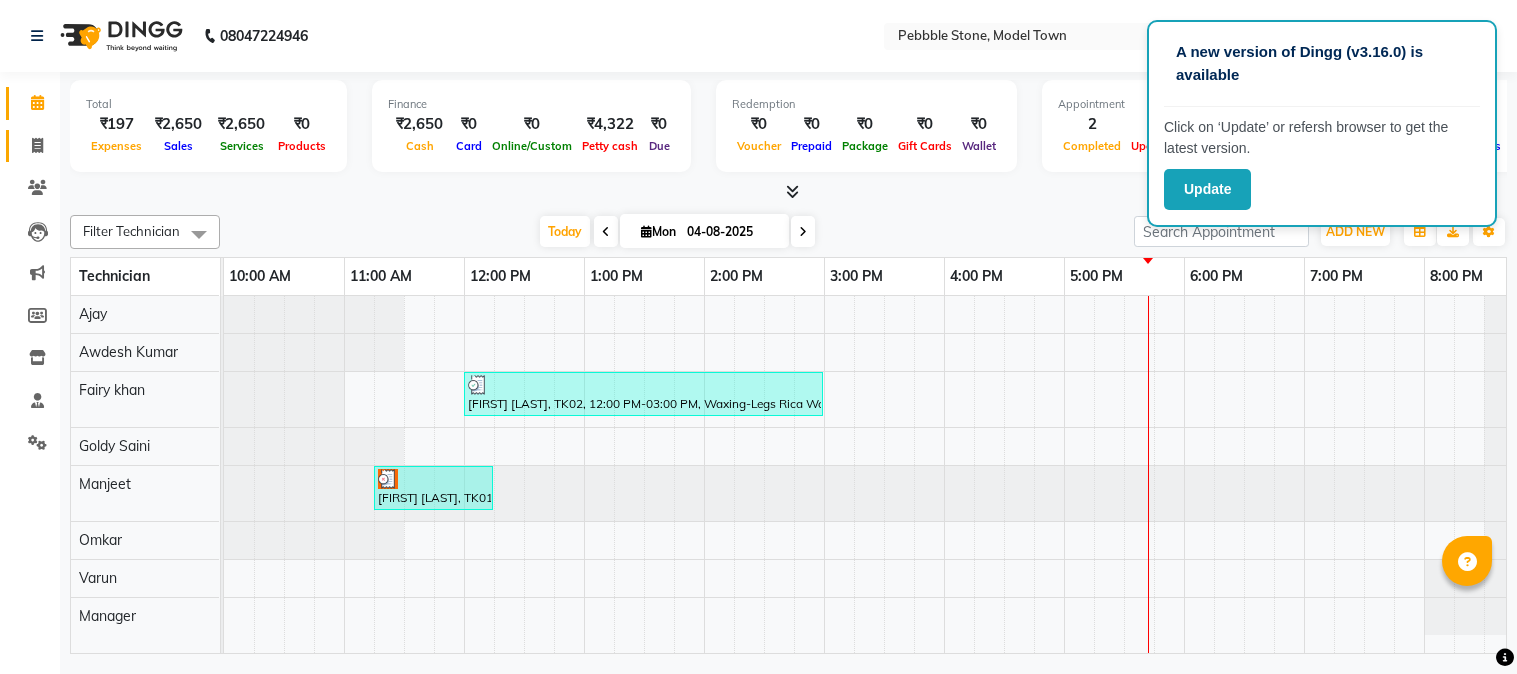 scroll, scrollTop: 0, scrollLeft: 0, axis: both 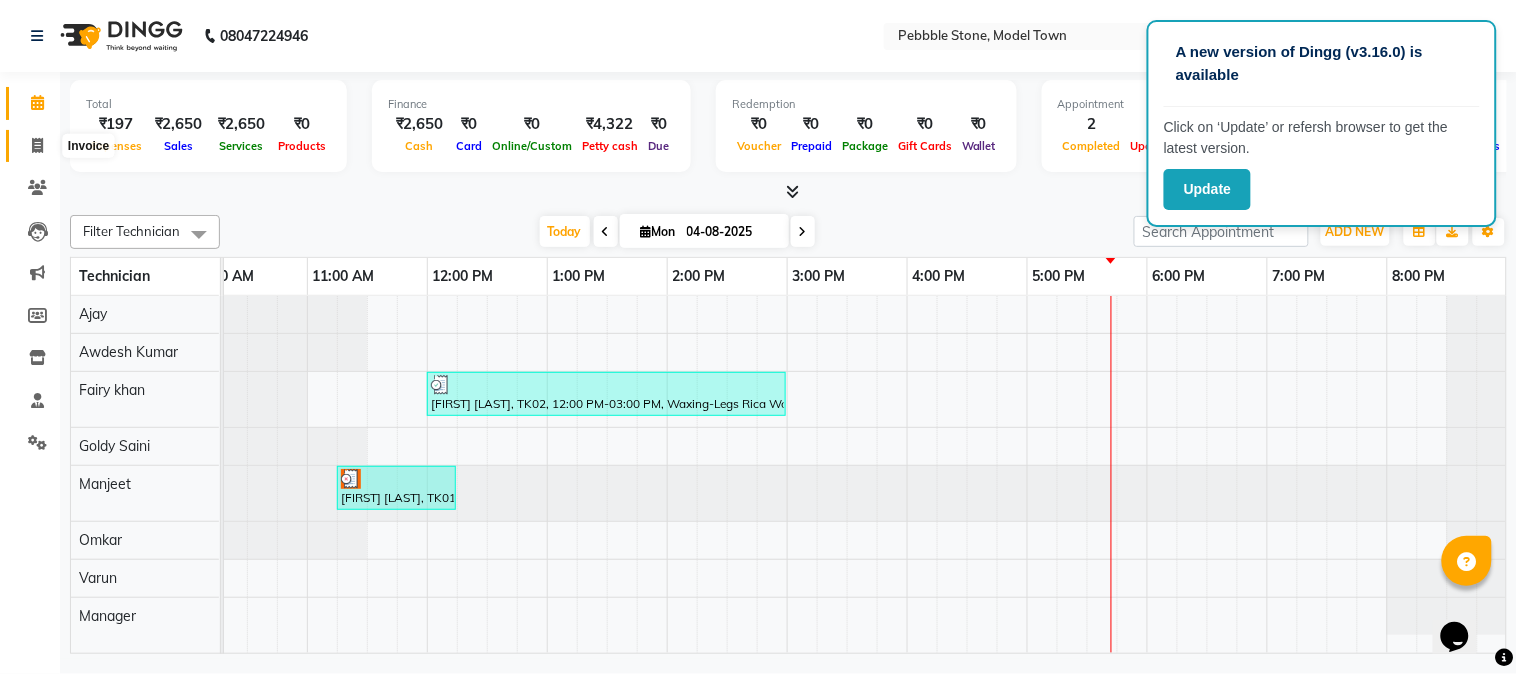 click 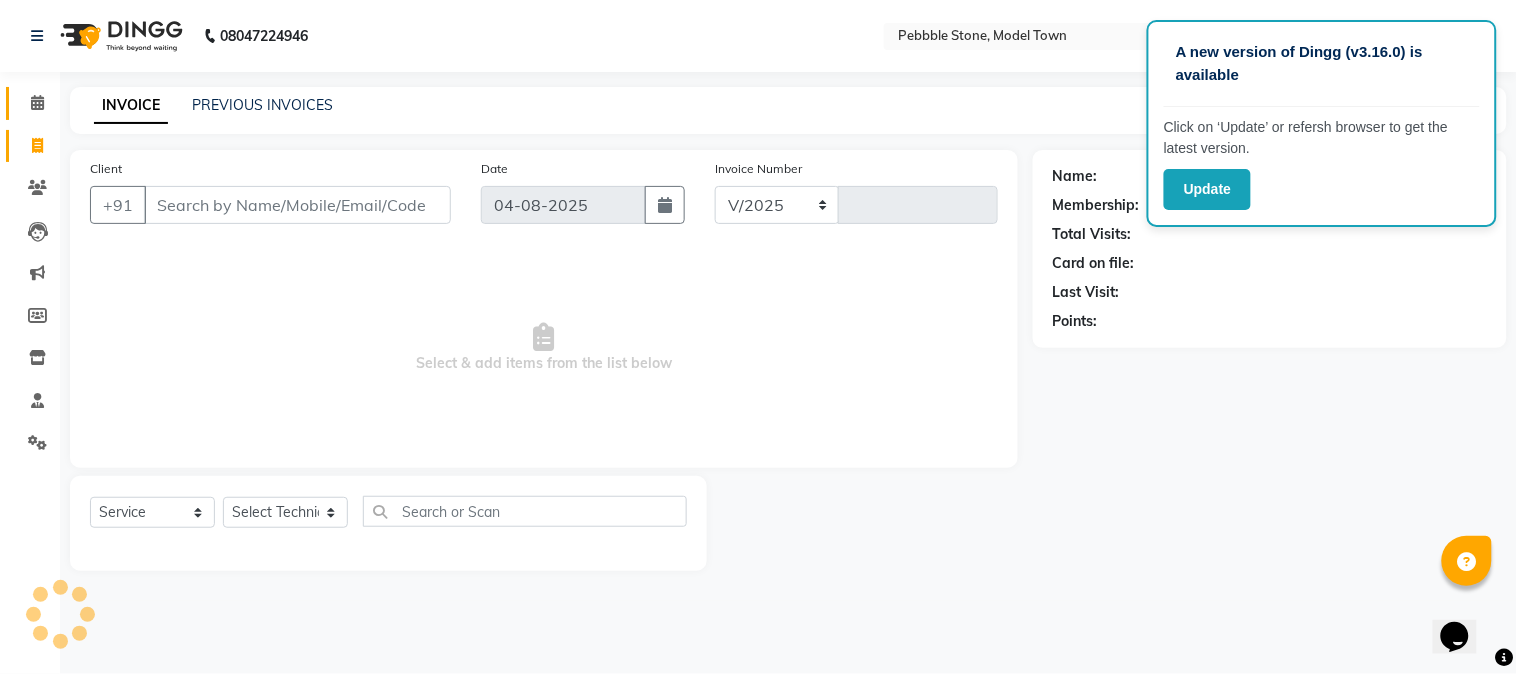 select on "8684" 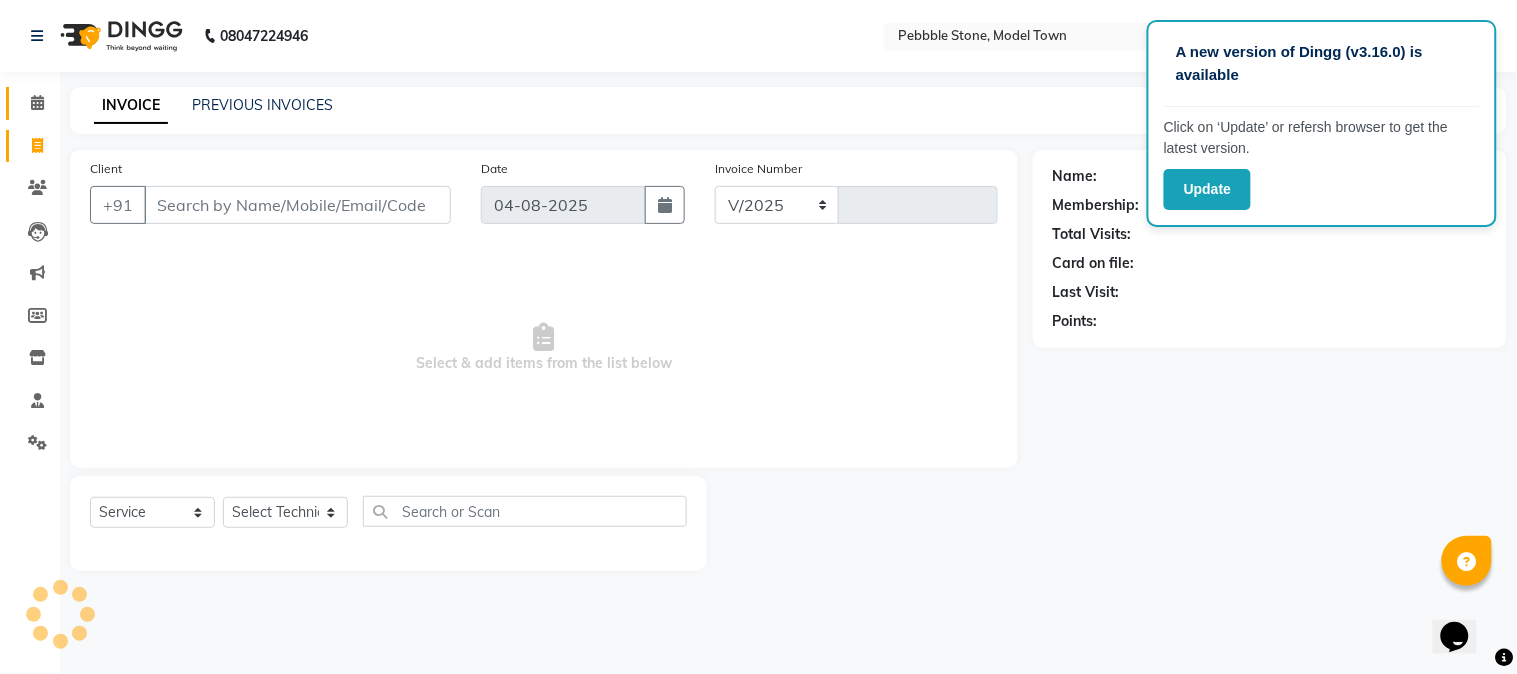 type on "0033" 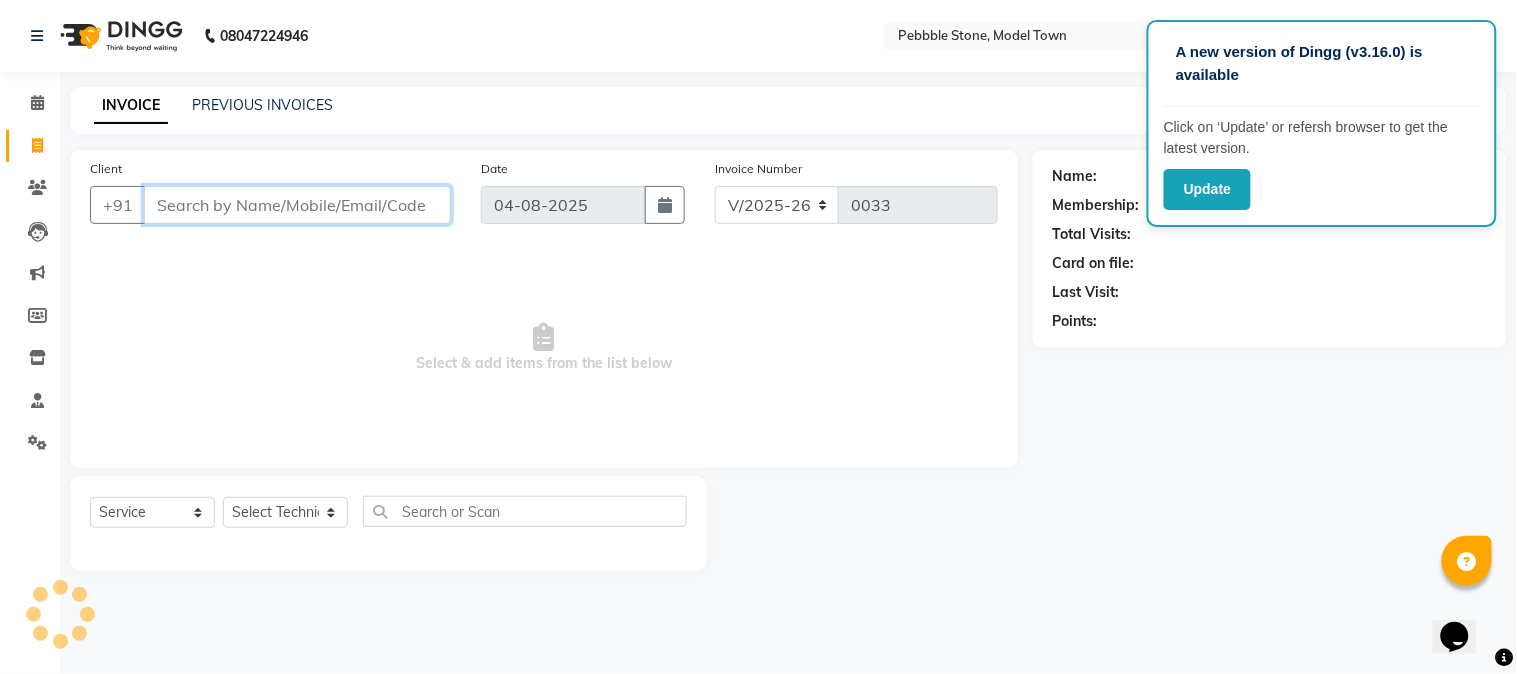 click on "Client" at bounding box center (297, 205) 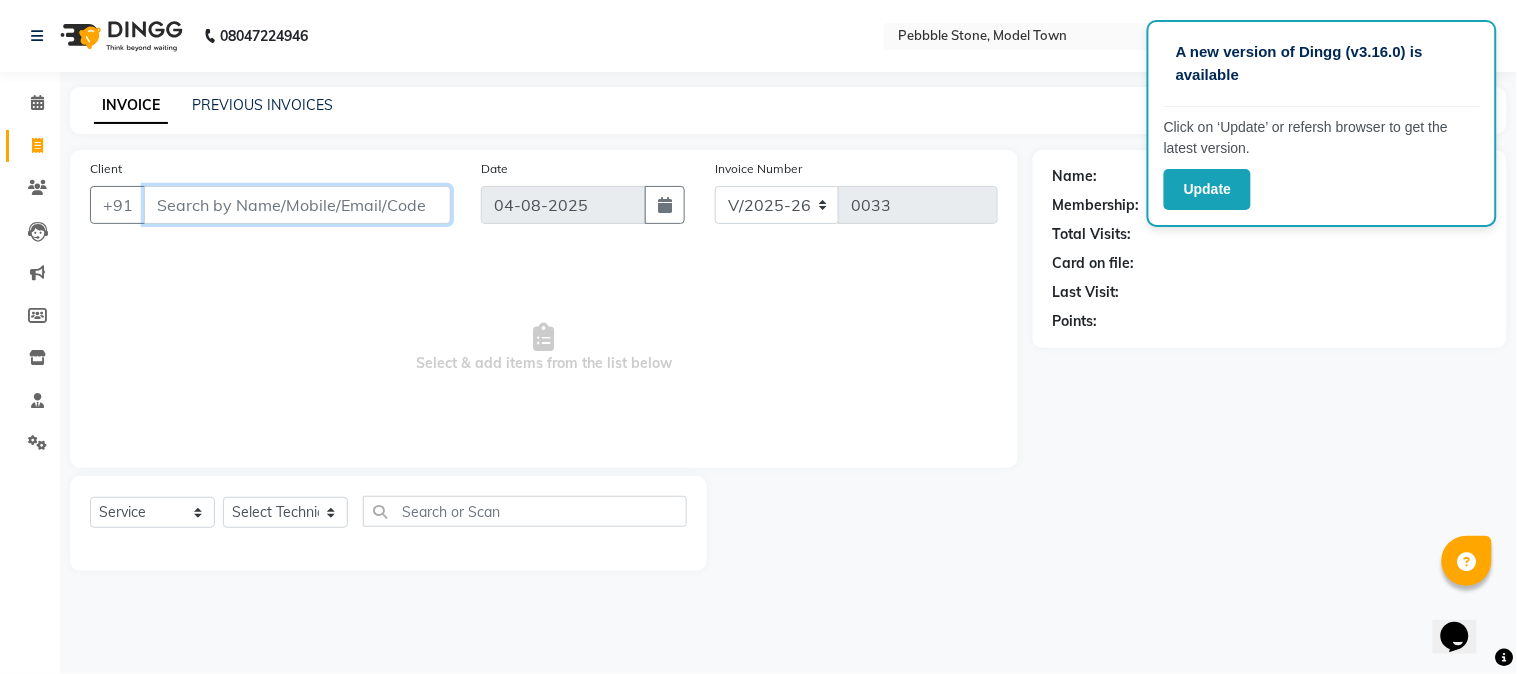 click on "Client" at bounding box center [297, 205] 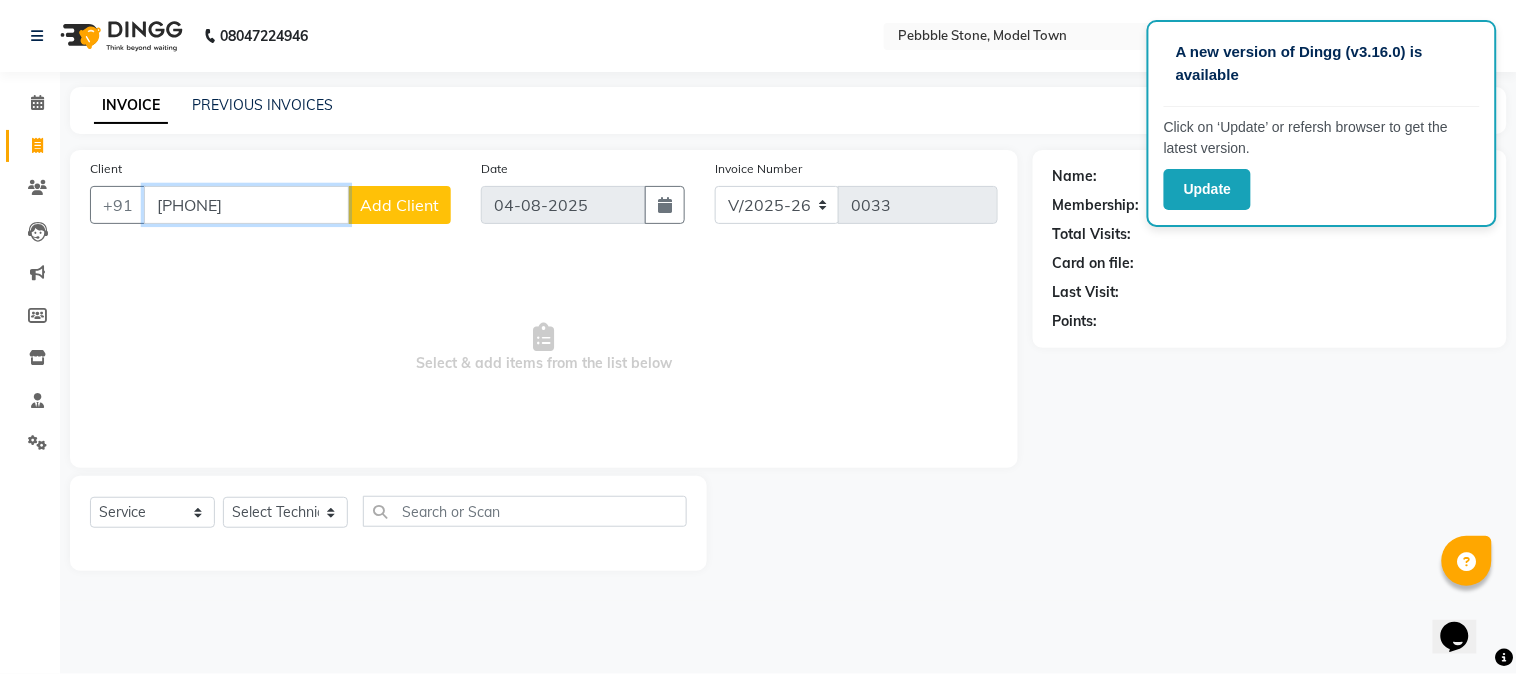 type on "[PHONE]" 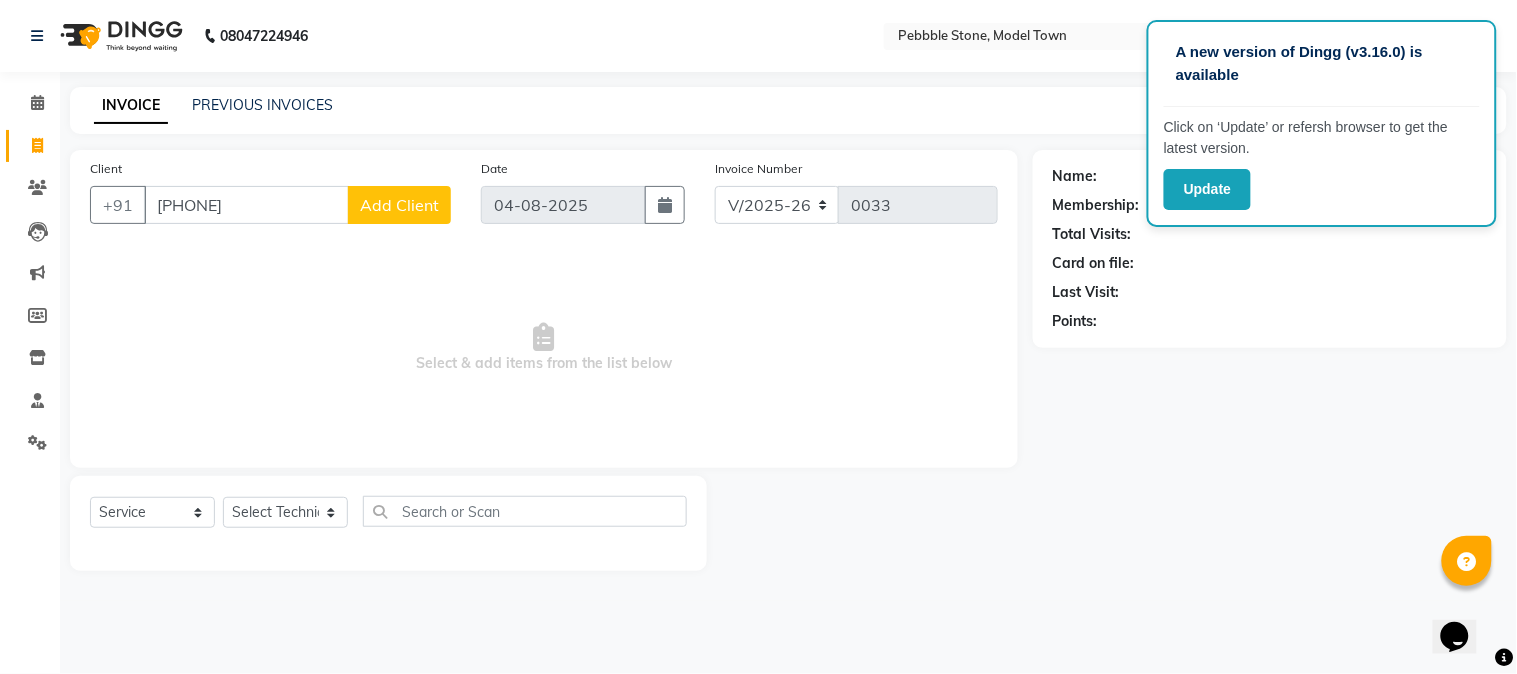 click on "Add Client" 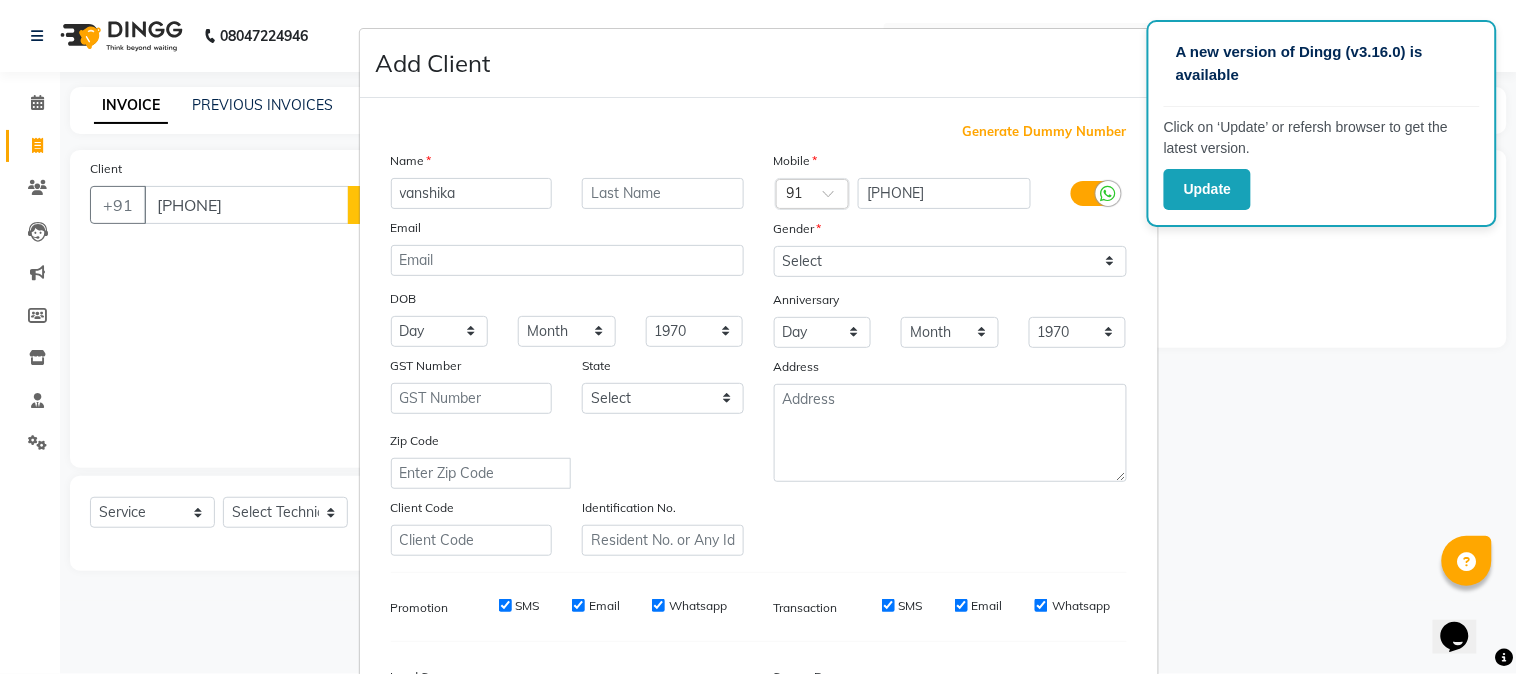 type on "vanshika" 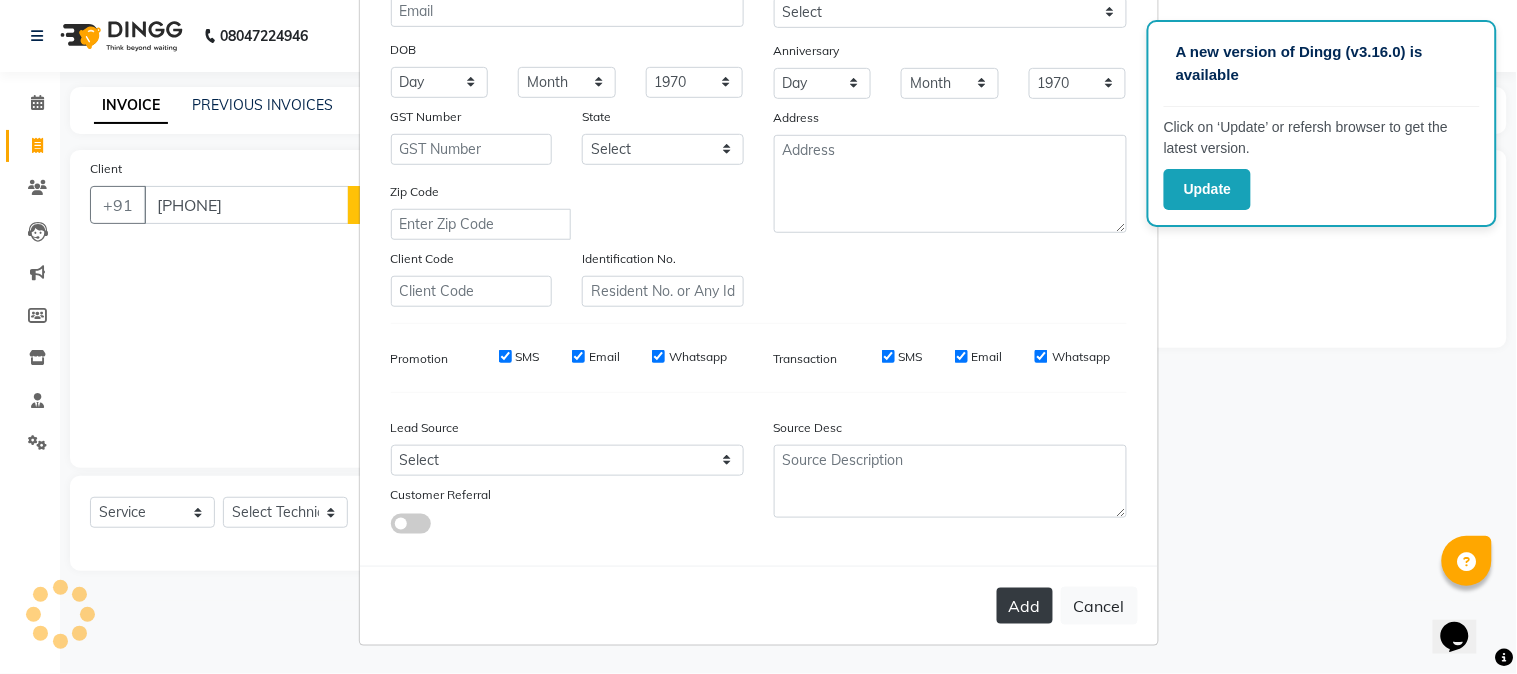 click on "Add" at bounding box center (1025, 606) 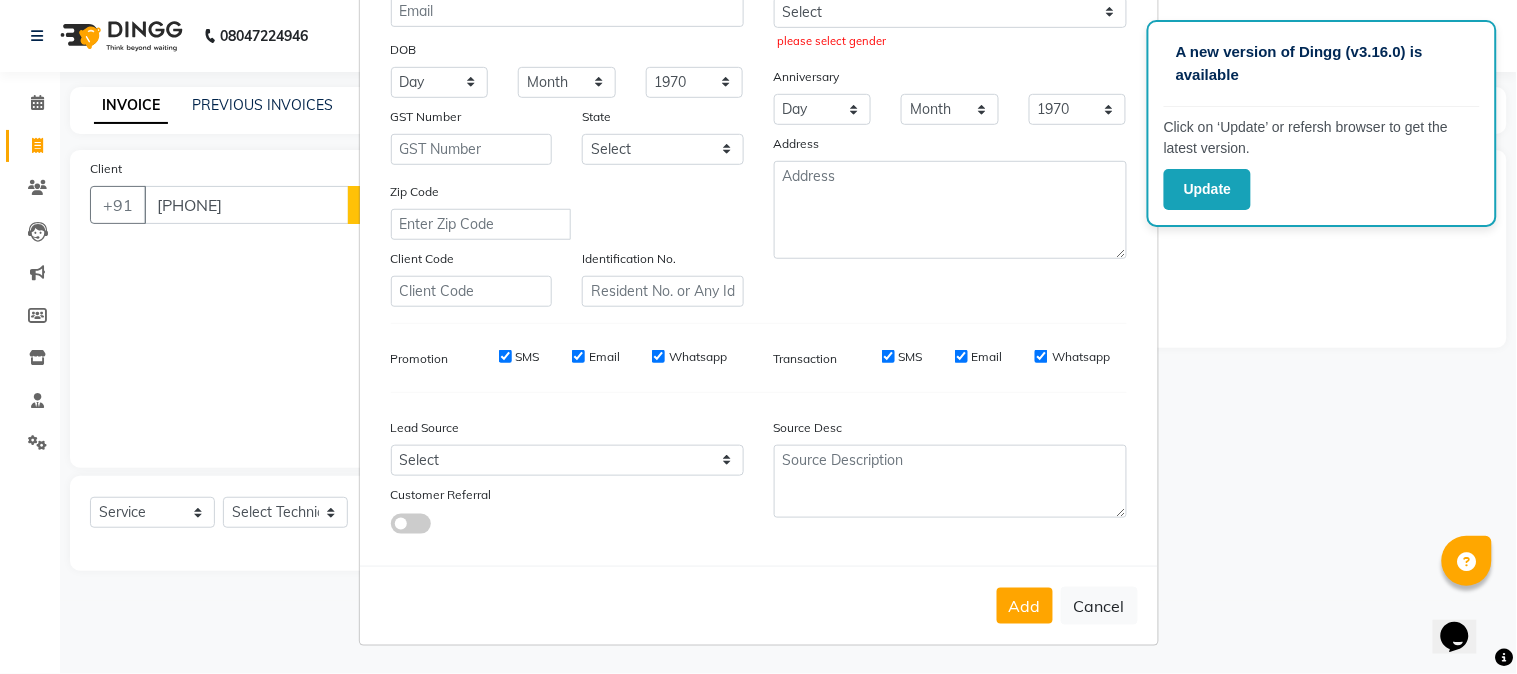 scroll, scrollTop: 0, scrollLeft: 0, axis: both 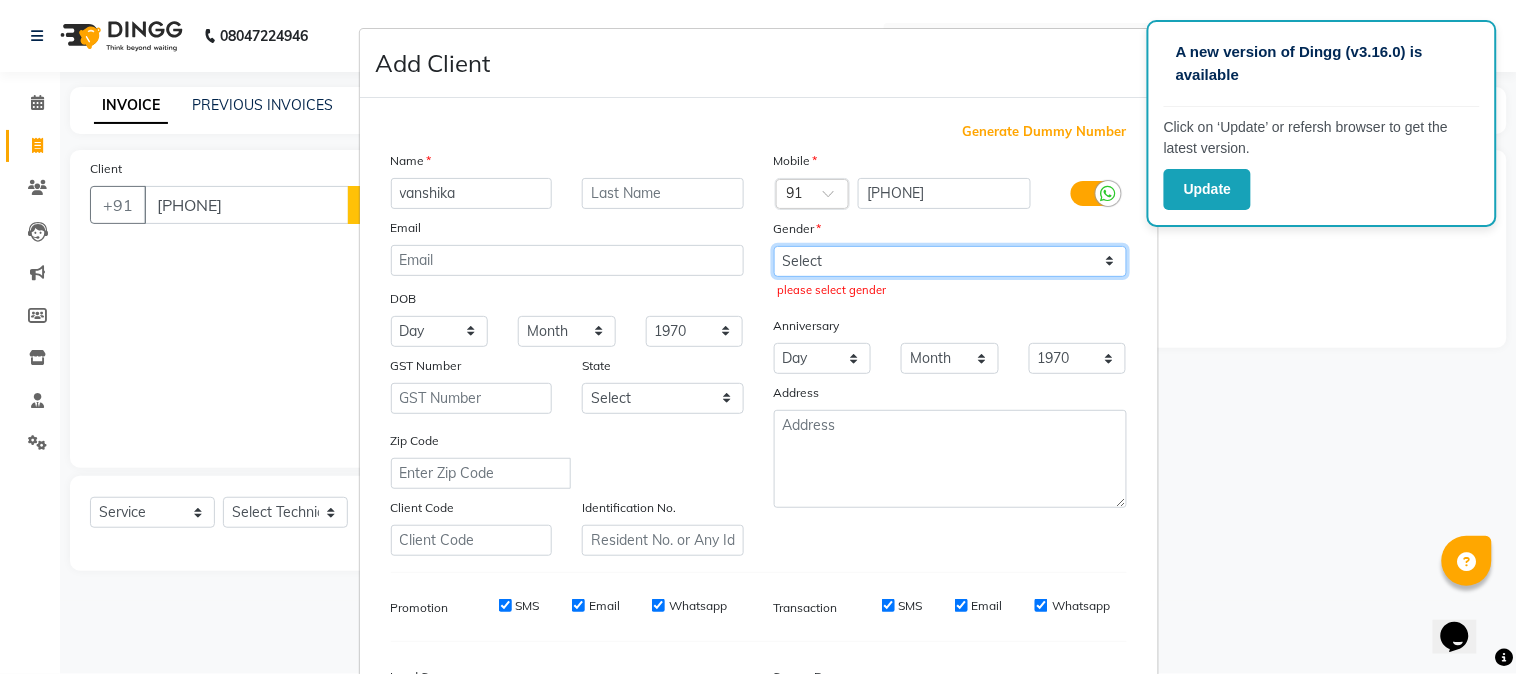 click on "Select Male Female Other Prefer Not To Say" at bounding box center [950, 261] 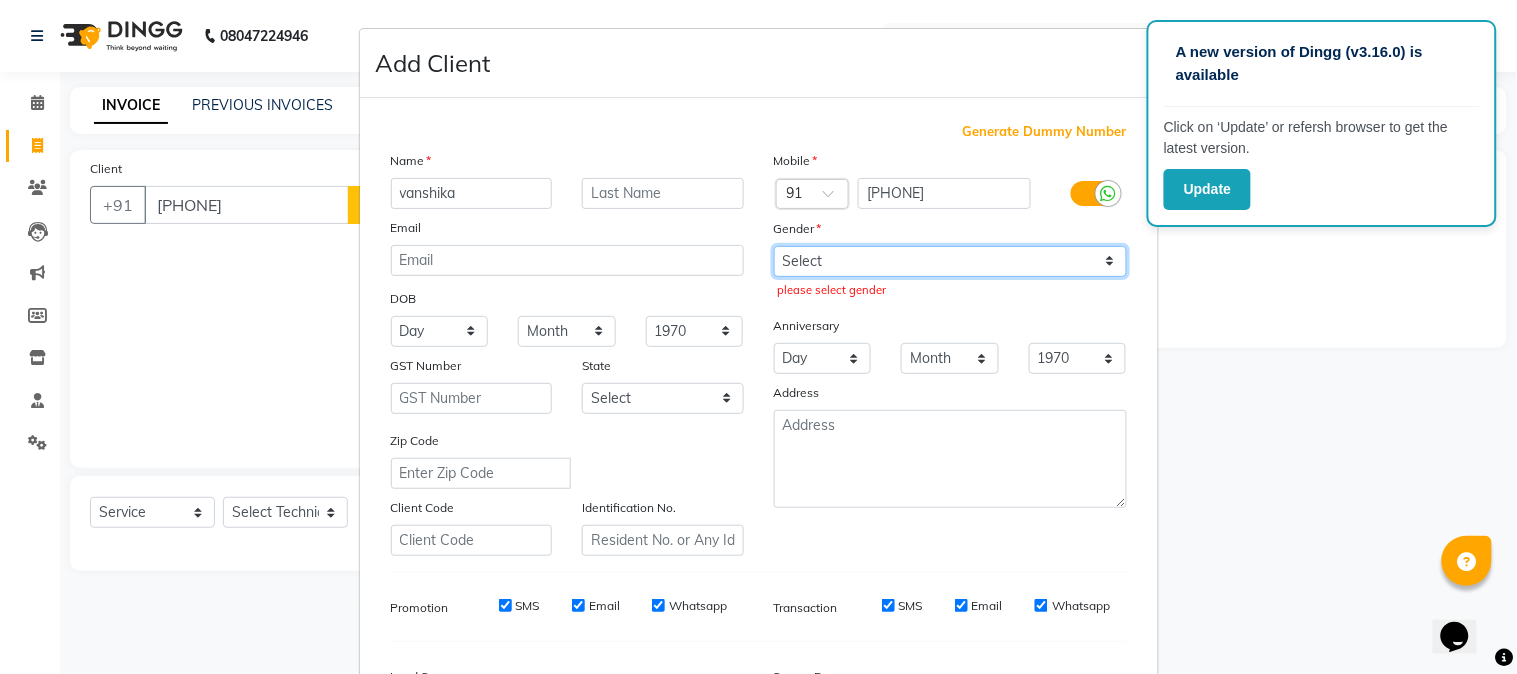 select on "female" 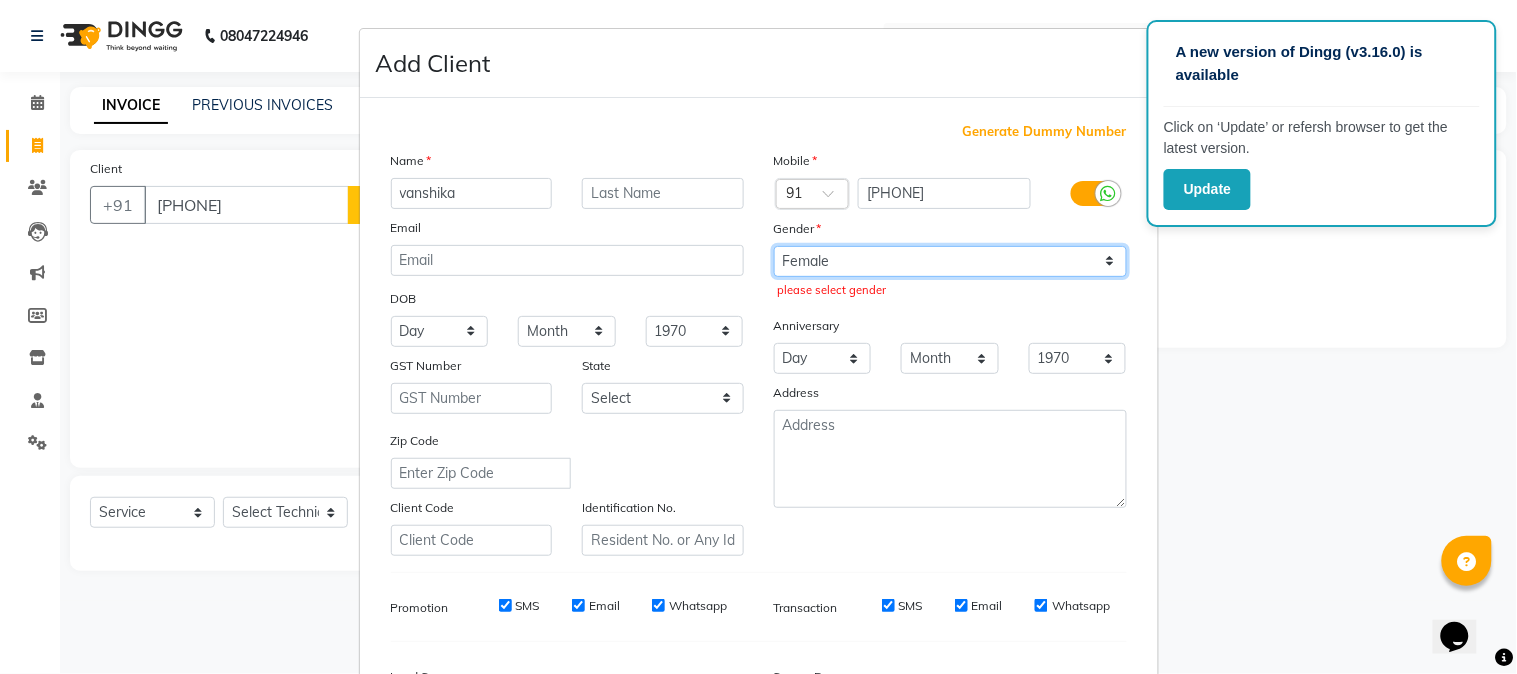 click on "Select Male Female Other Prefer Not To Say" at bounding box center [950, 261] 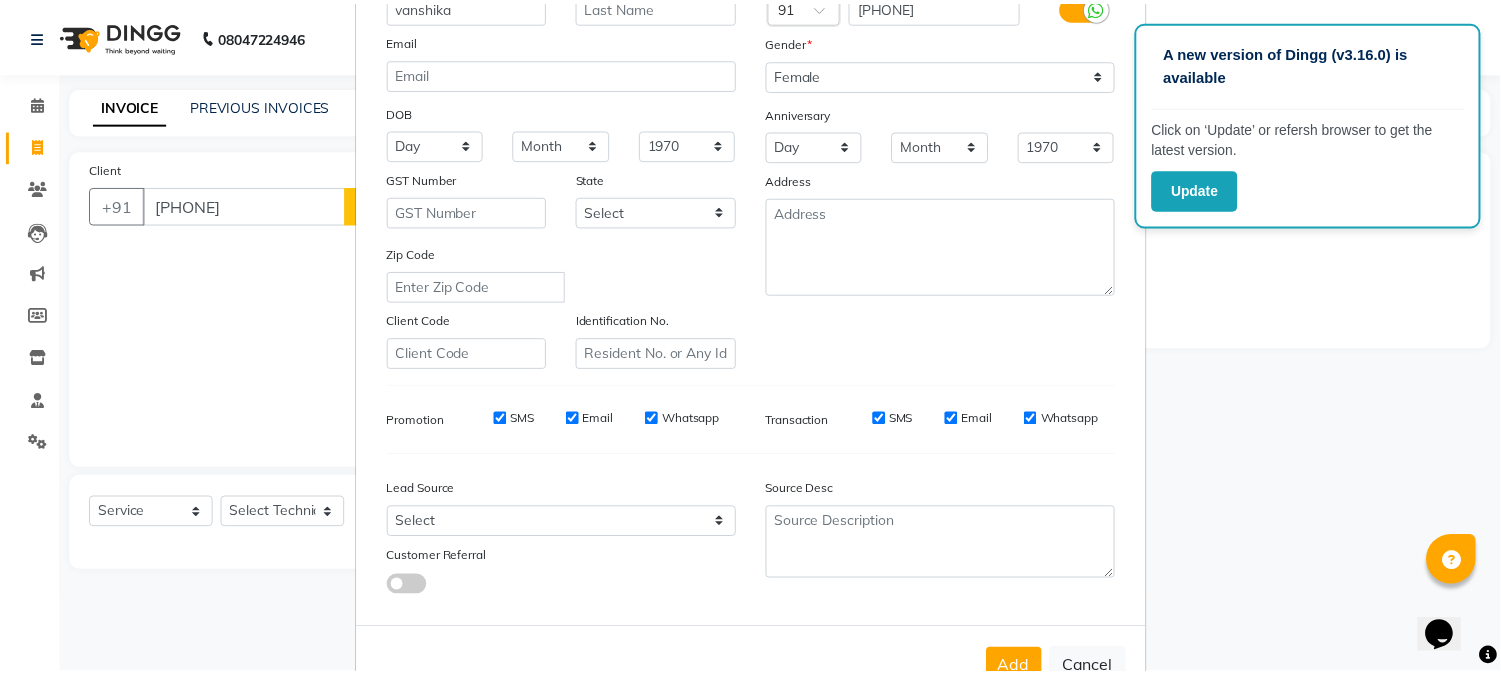 scroll, scrollTop: 250, scrollLeft: 0, axis: vertical 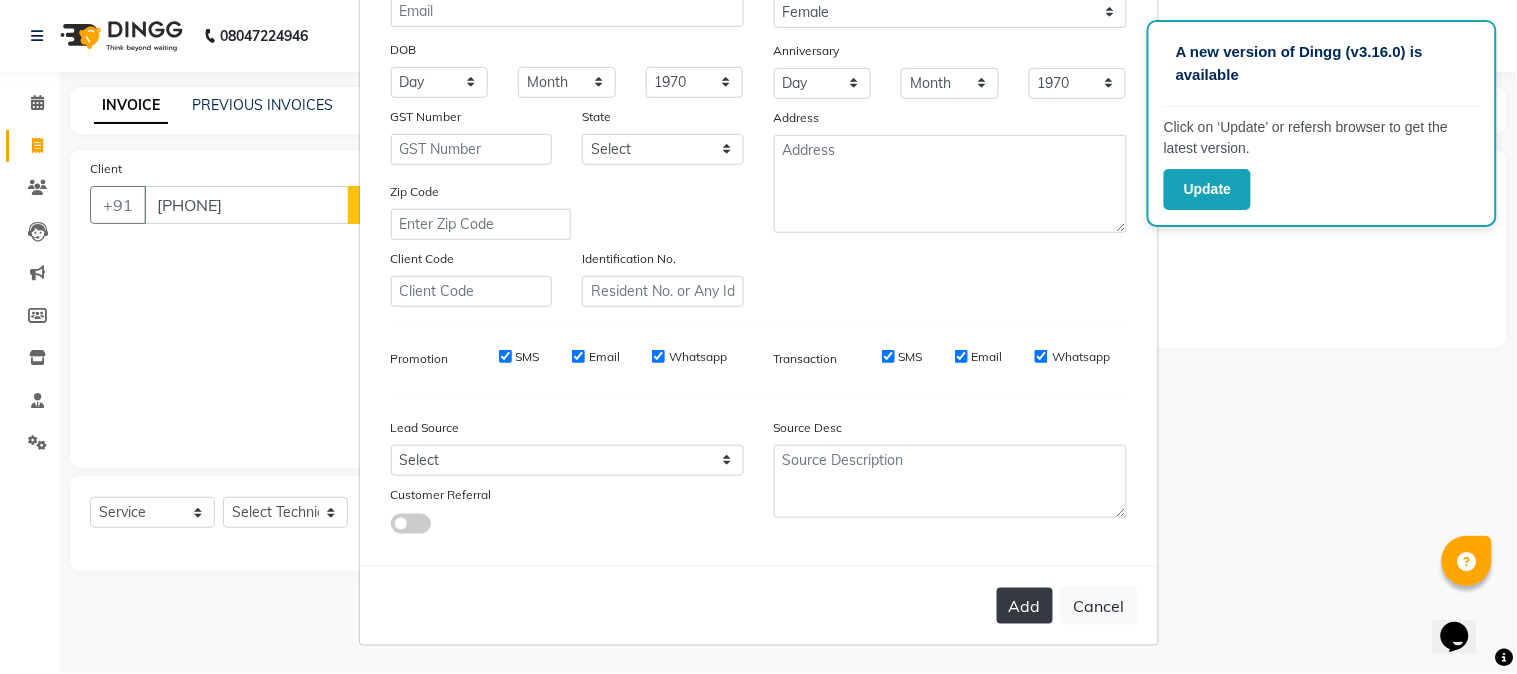 click on "Add" at bounding box center [1025, 606] 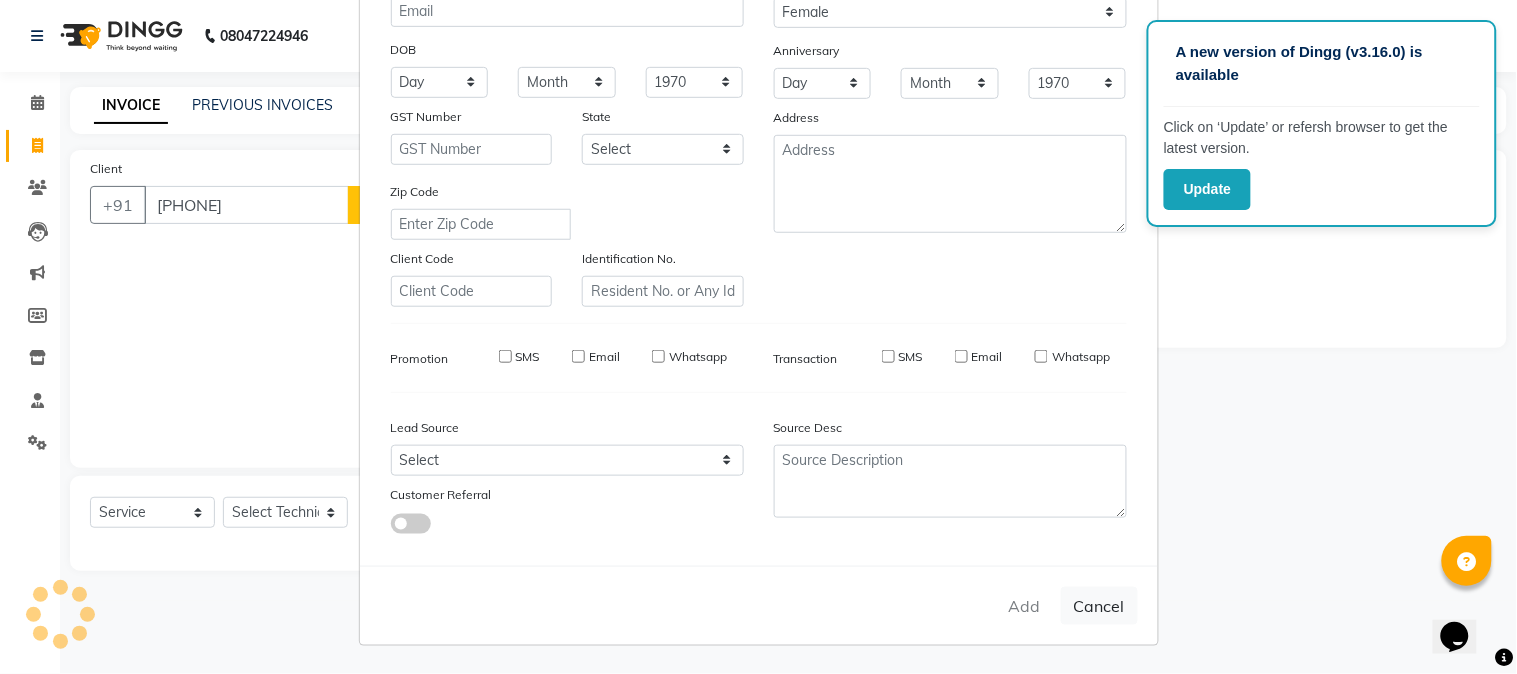 type on "[PHONE]" 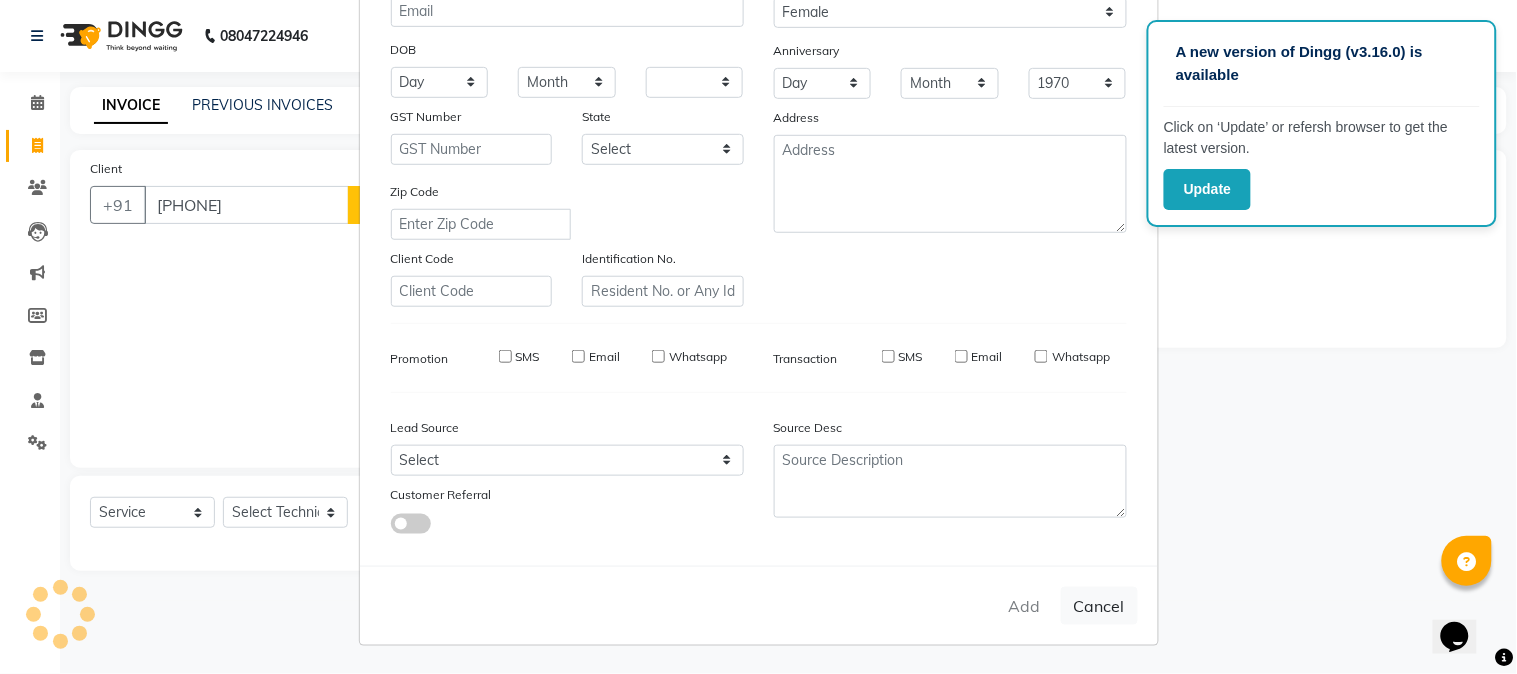 select 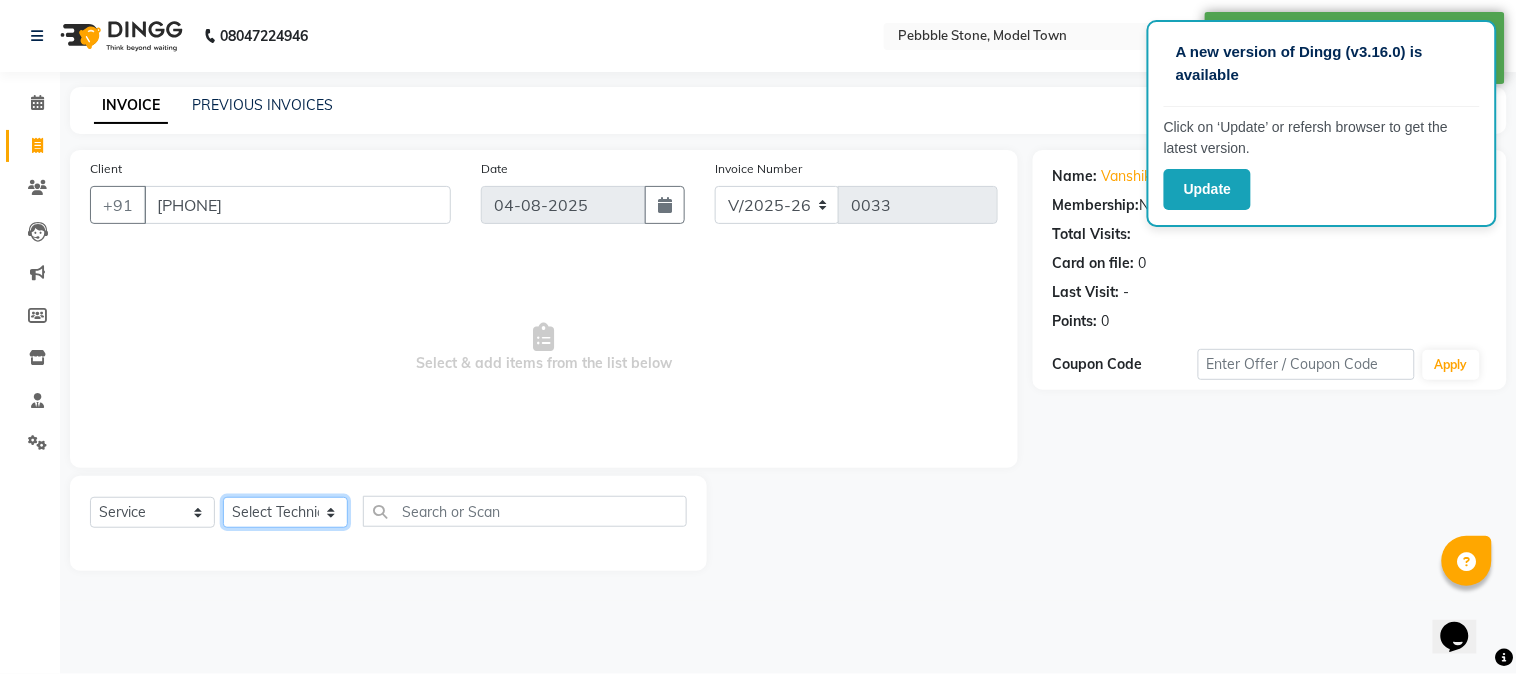 click on "Select Technician Ajay  Awdesh Kumar Fairy khan Goldy Saini Manager Manjeet Omkar Varun" 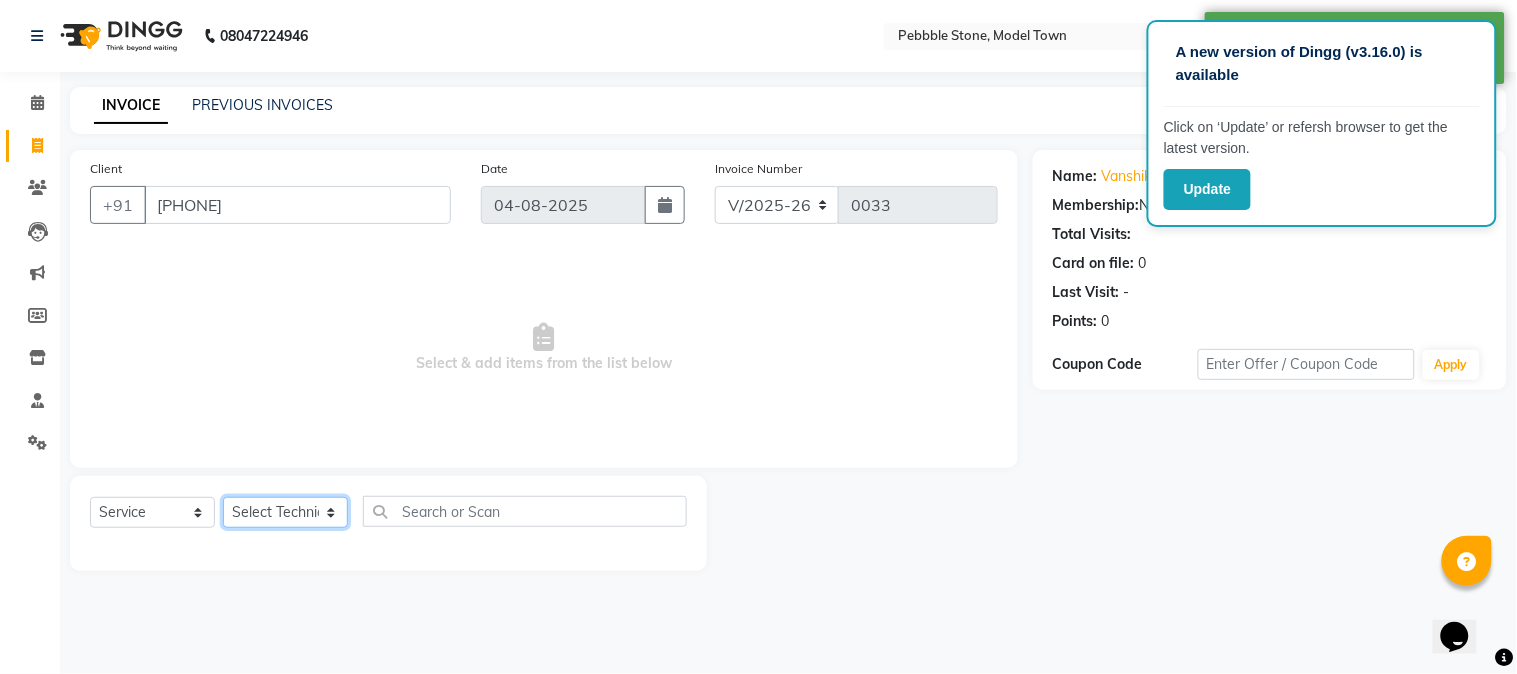 select on "87627" 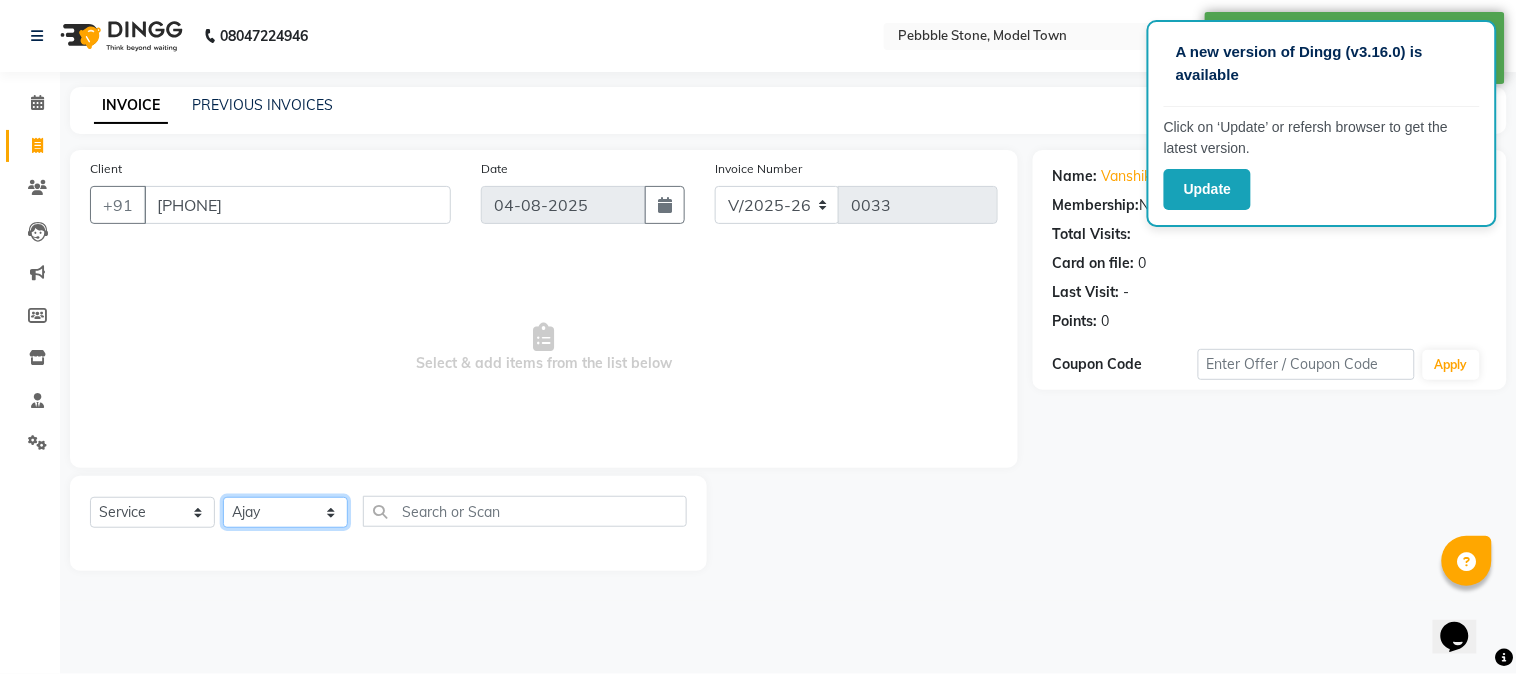 click on "Select Technician Ajay  Awdesh Kumar Fairy khan Goldy Saini Manager Manjeet Omkar Varun" 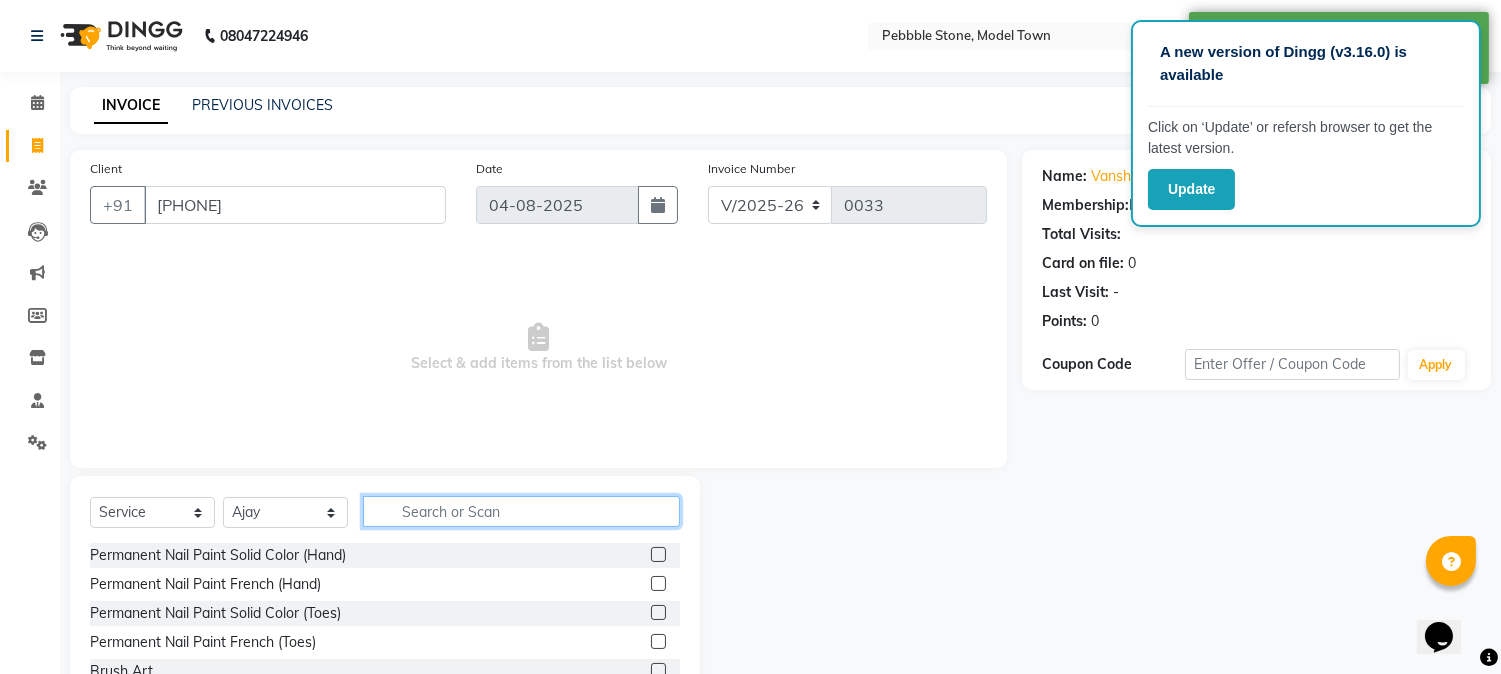 click 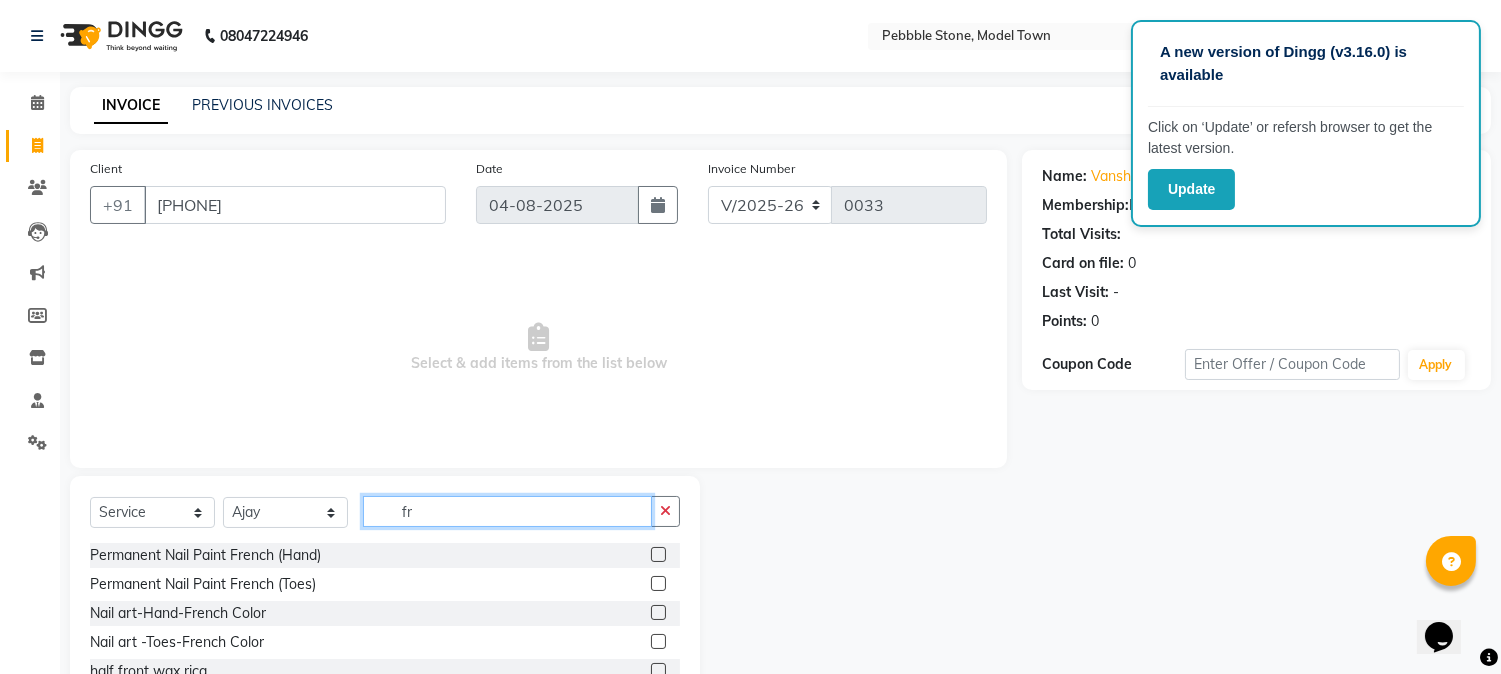 type on "f" 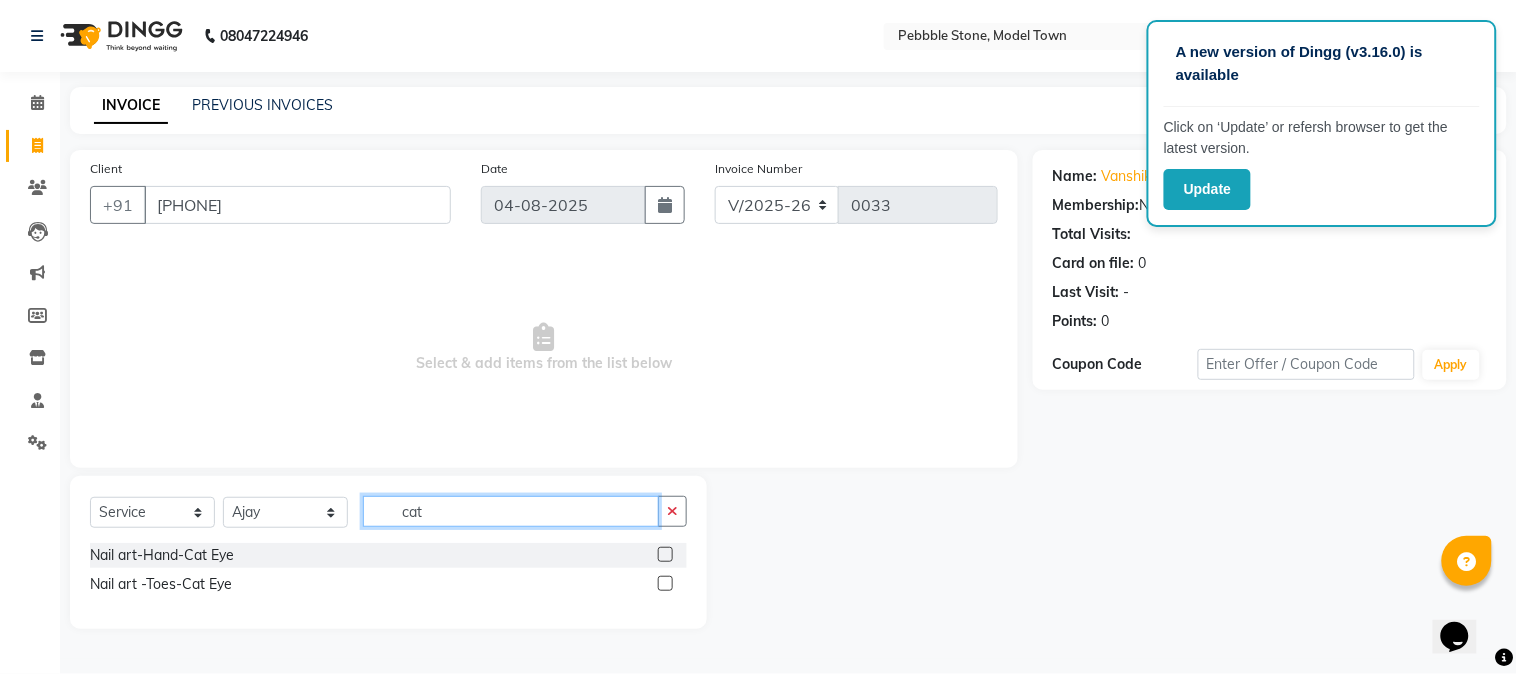 type on "cat" 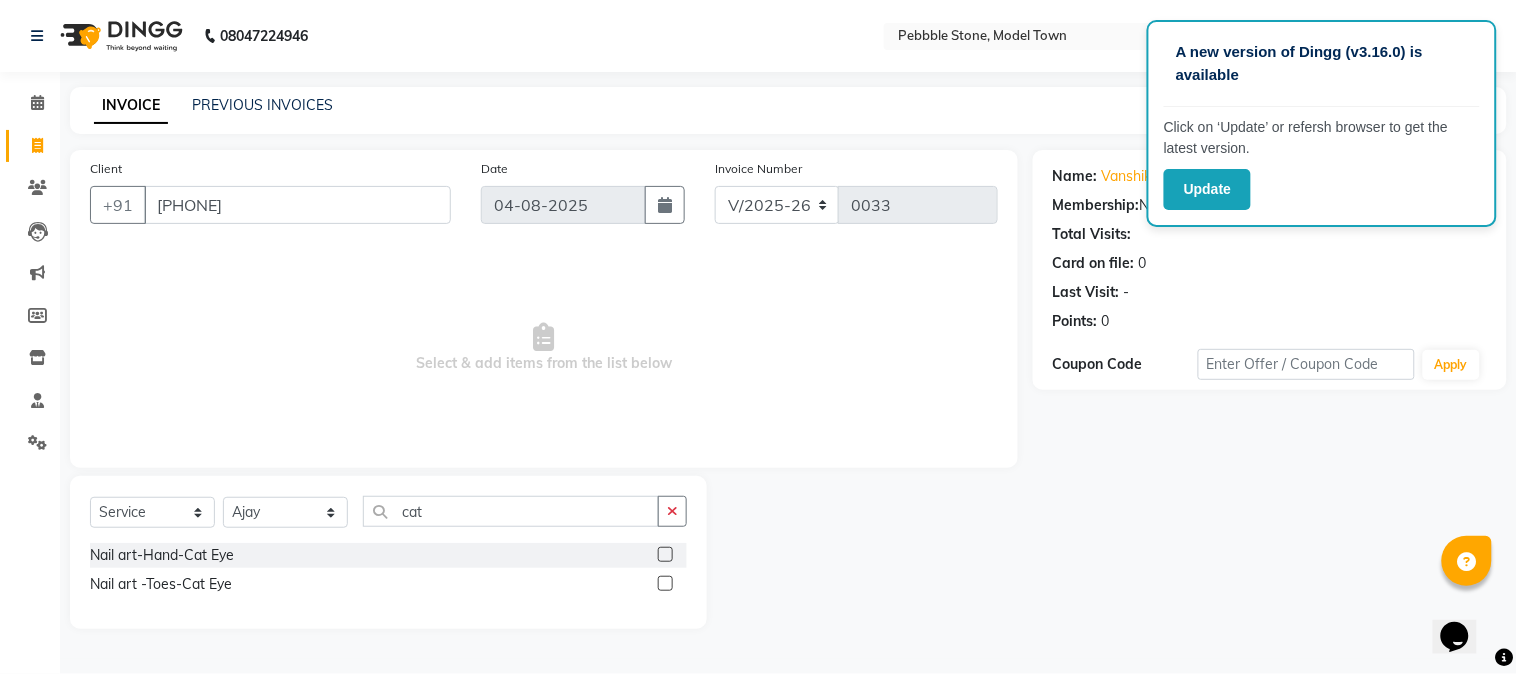 click 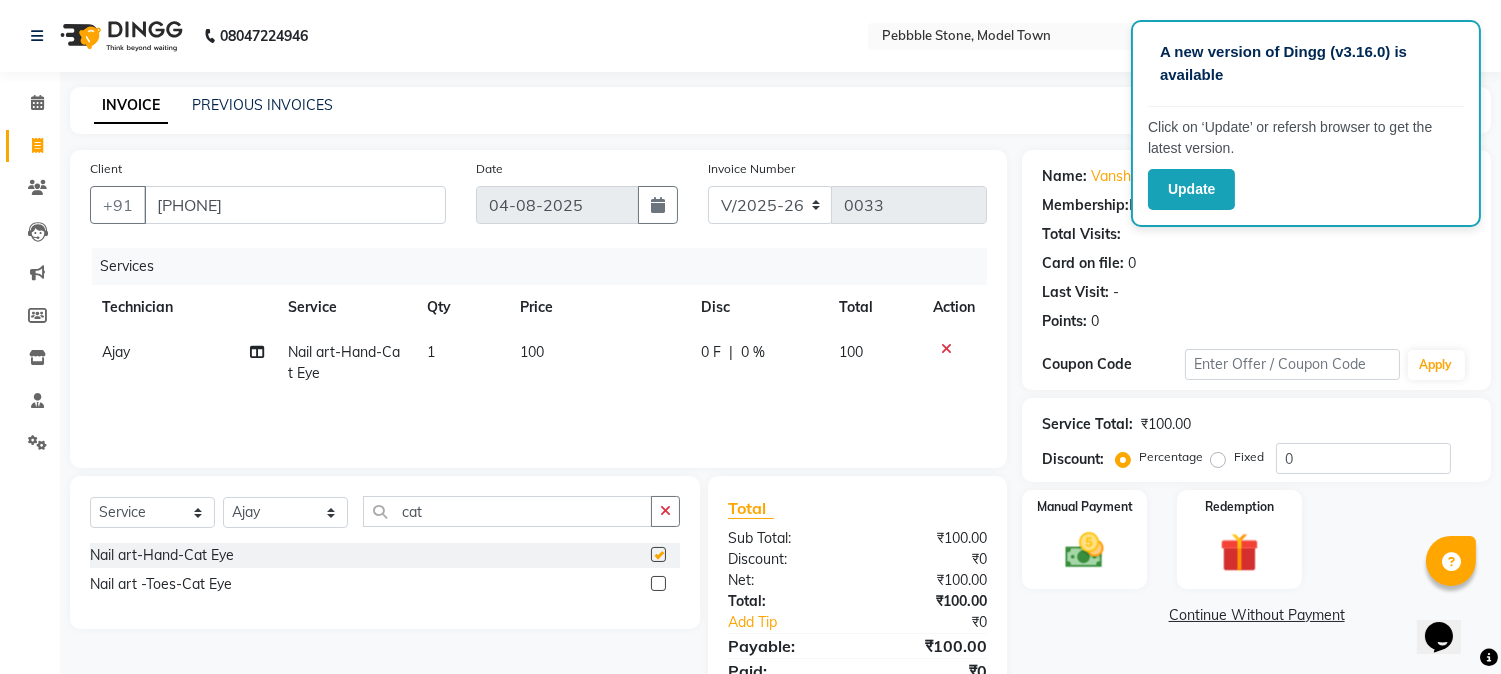 checkbox on "false" 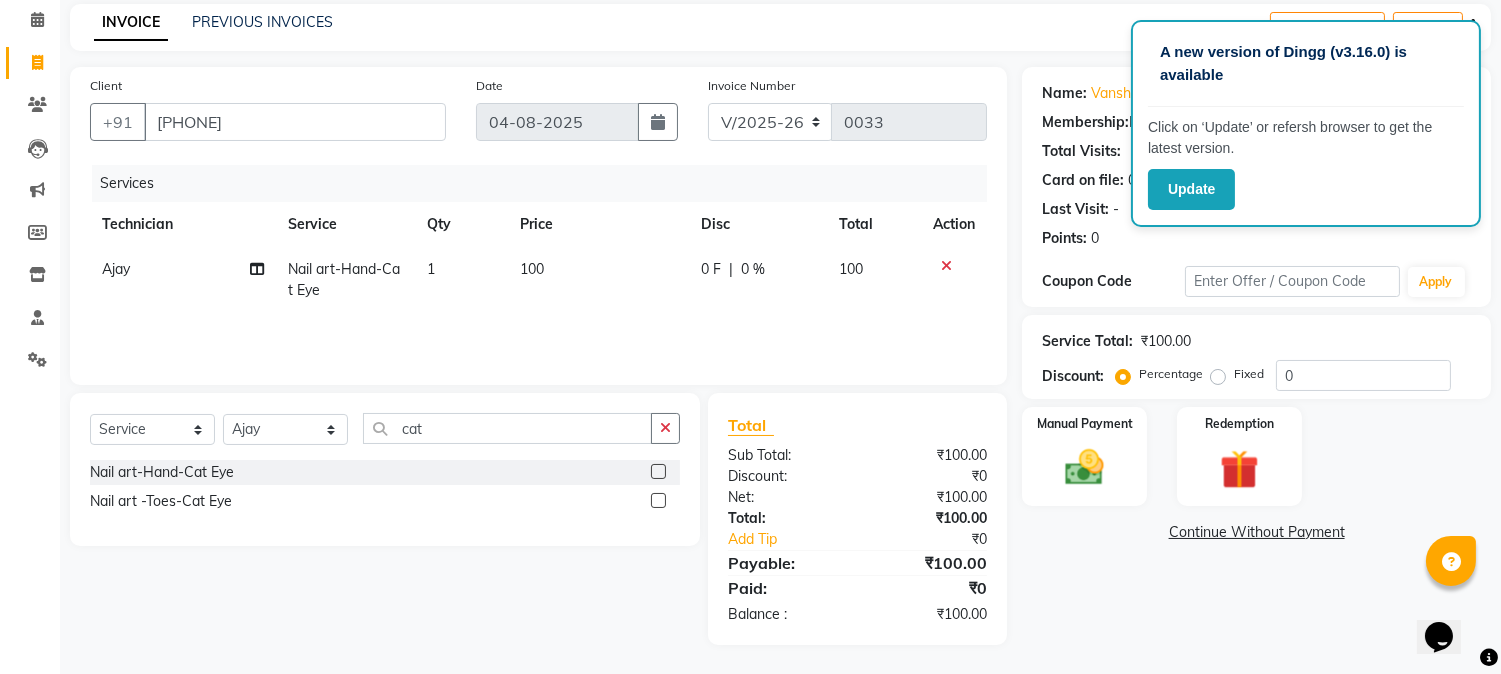 scroll, scrollTop: 84, scrollLeft: 0, axis: vertical 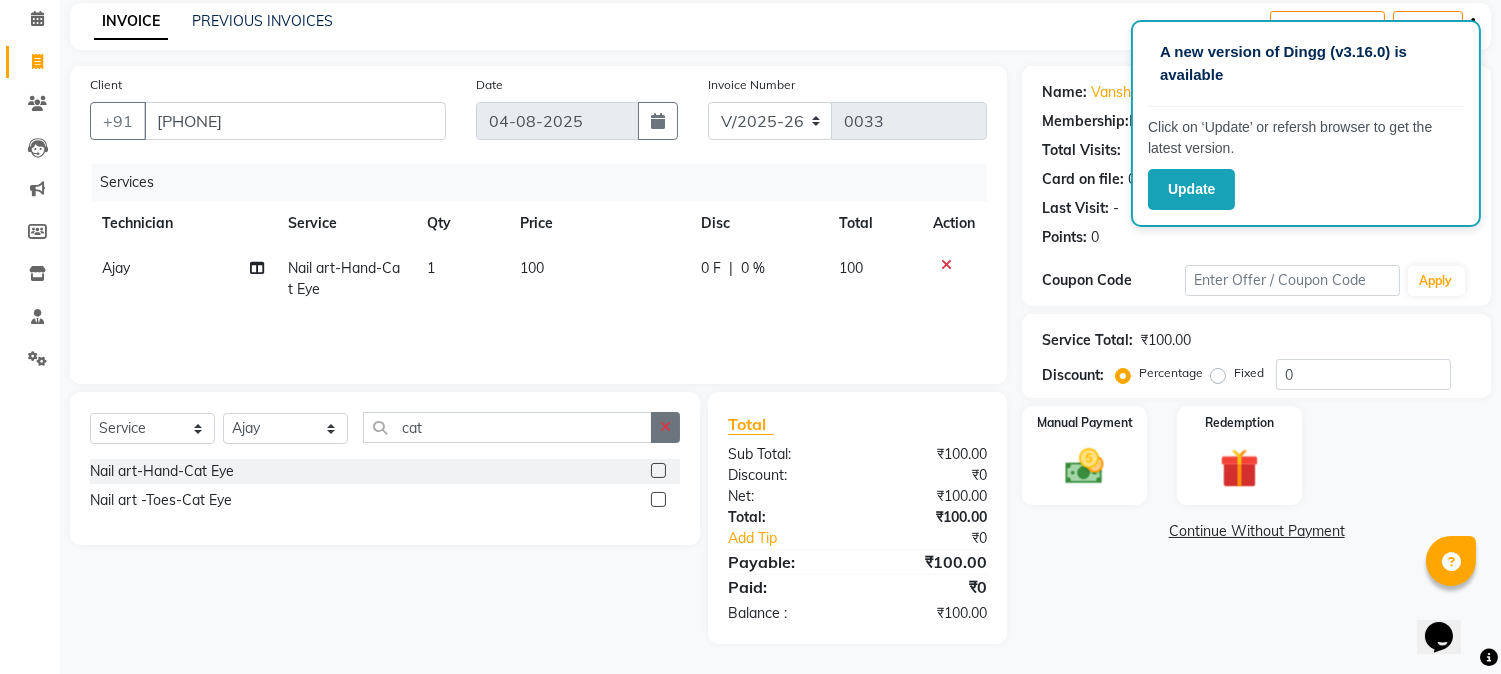 click 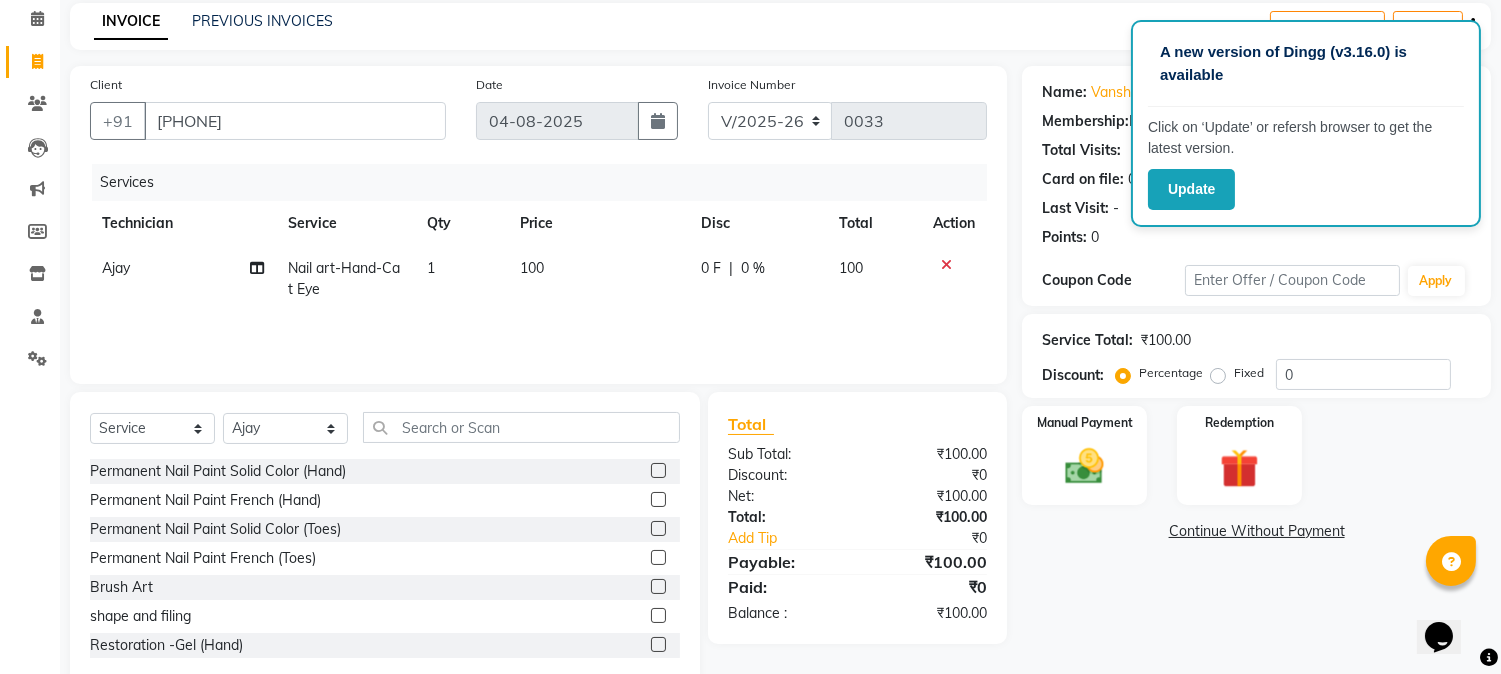 click 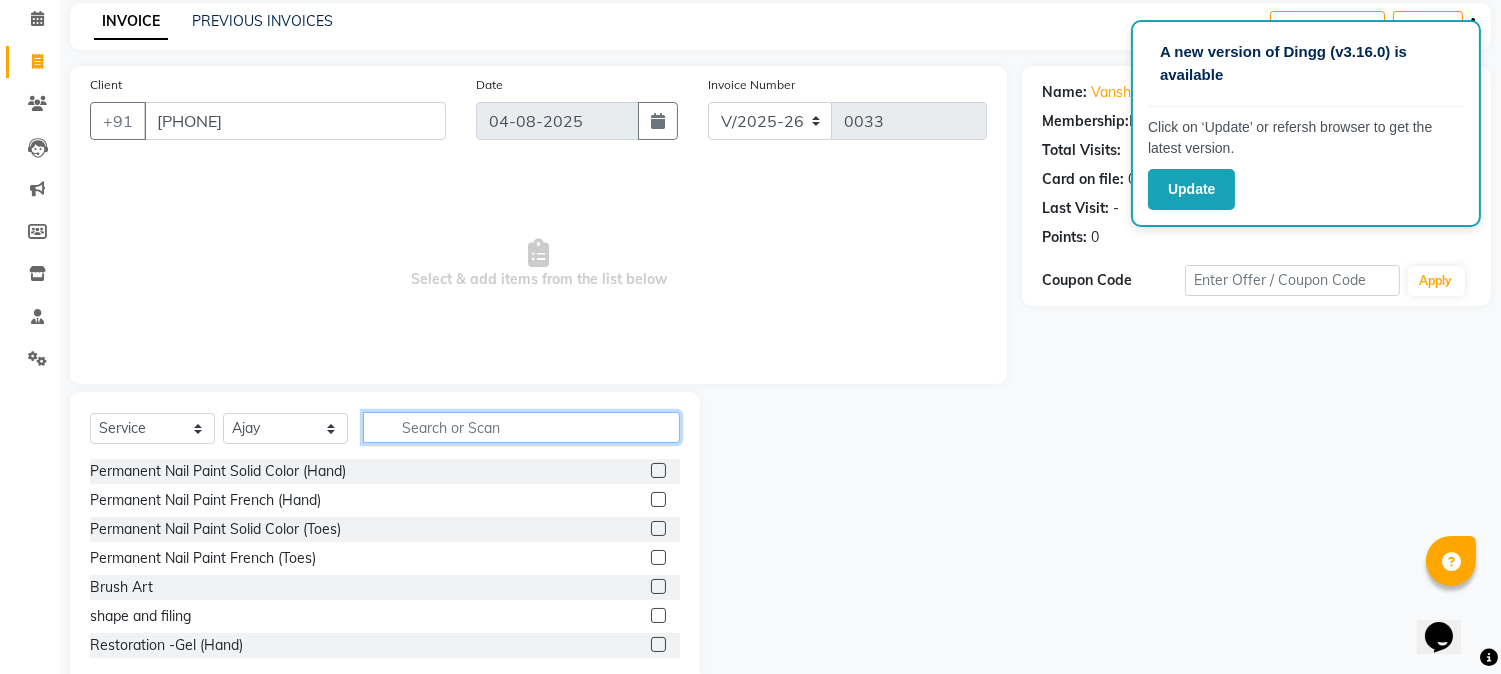 click 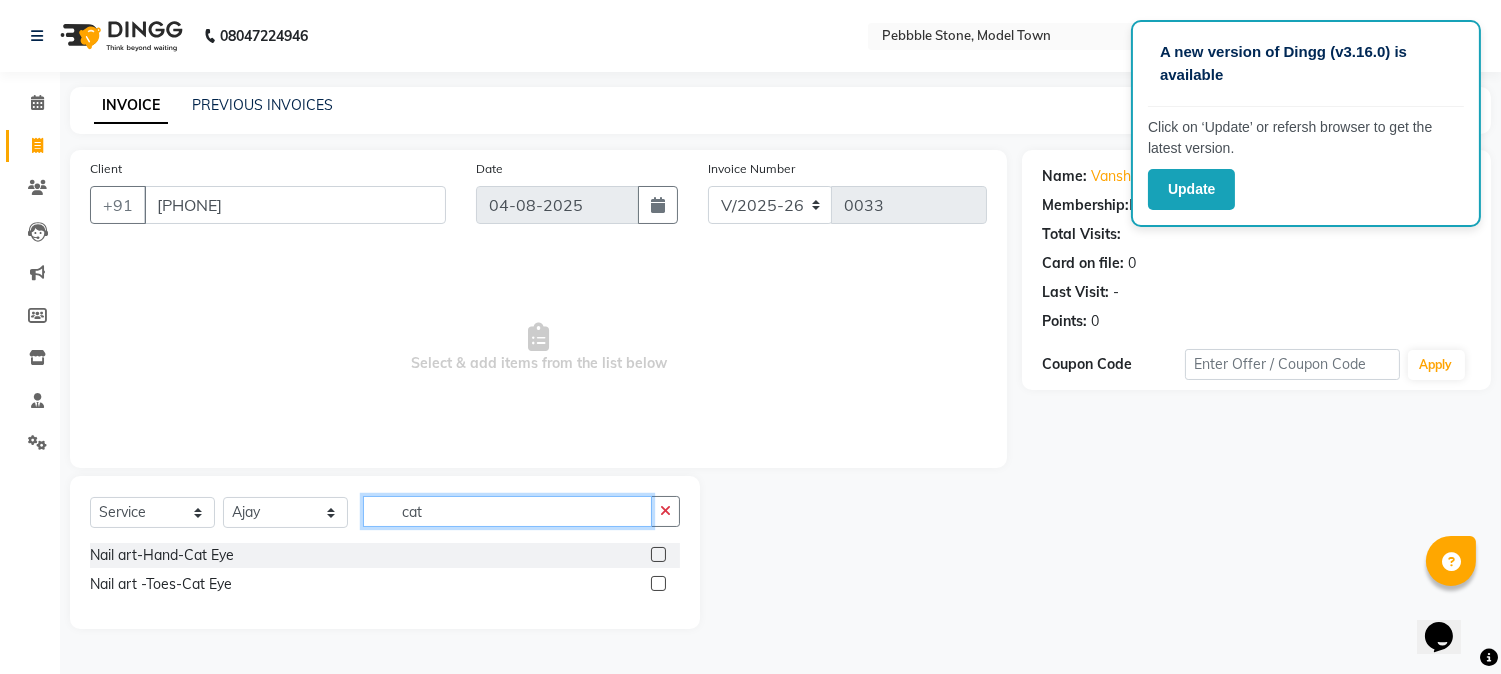 scroll, scrollTop: 0, scrollLeft: 0, axis: both 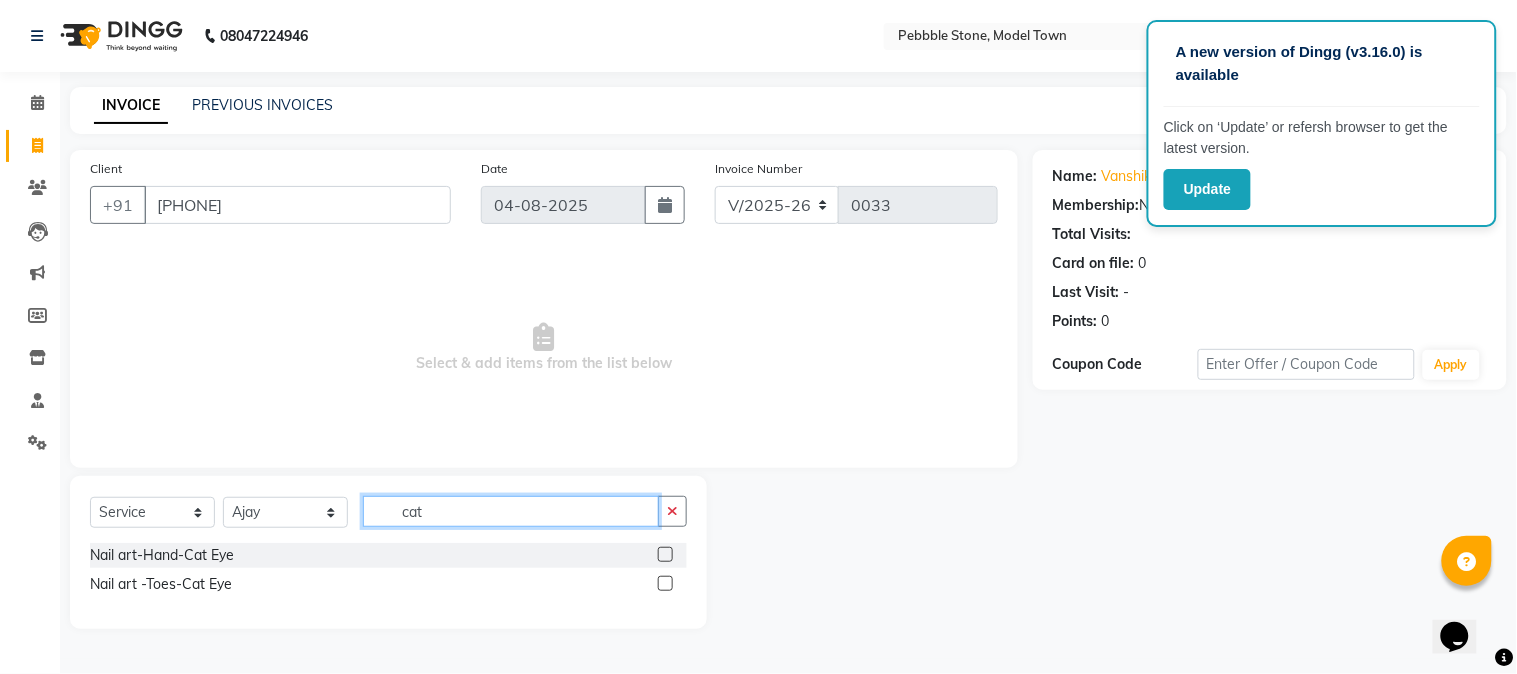 type on "cat" 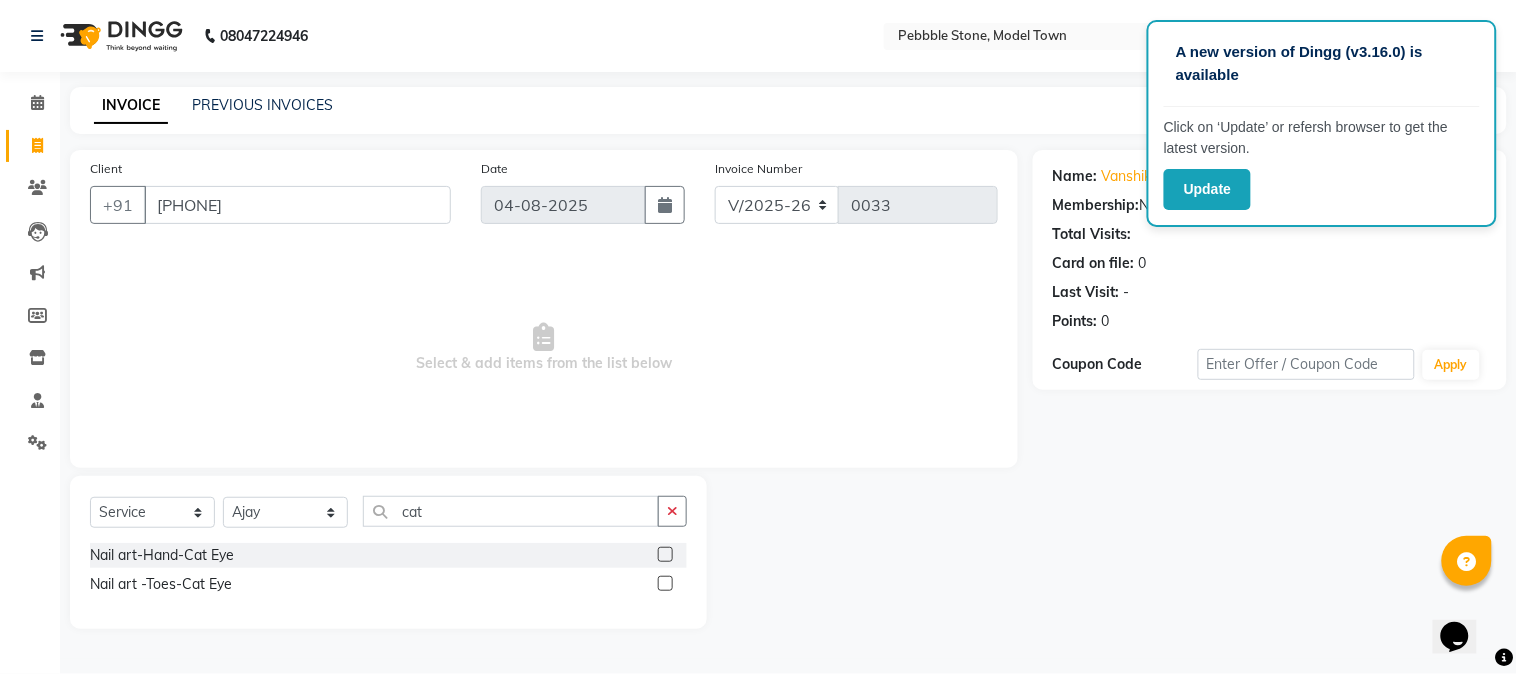 click 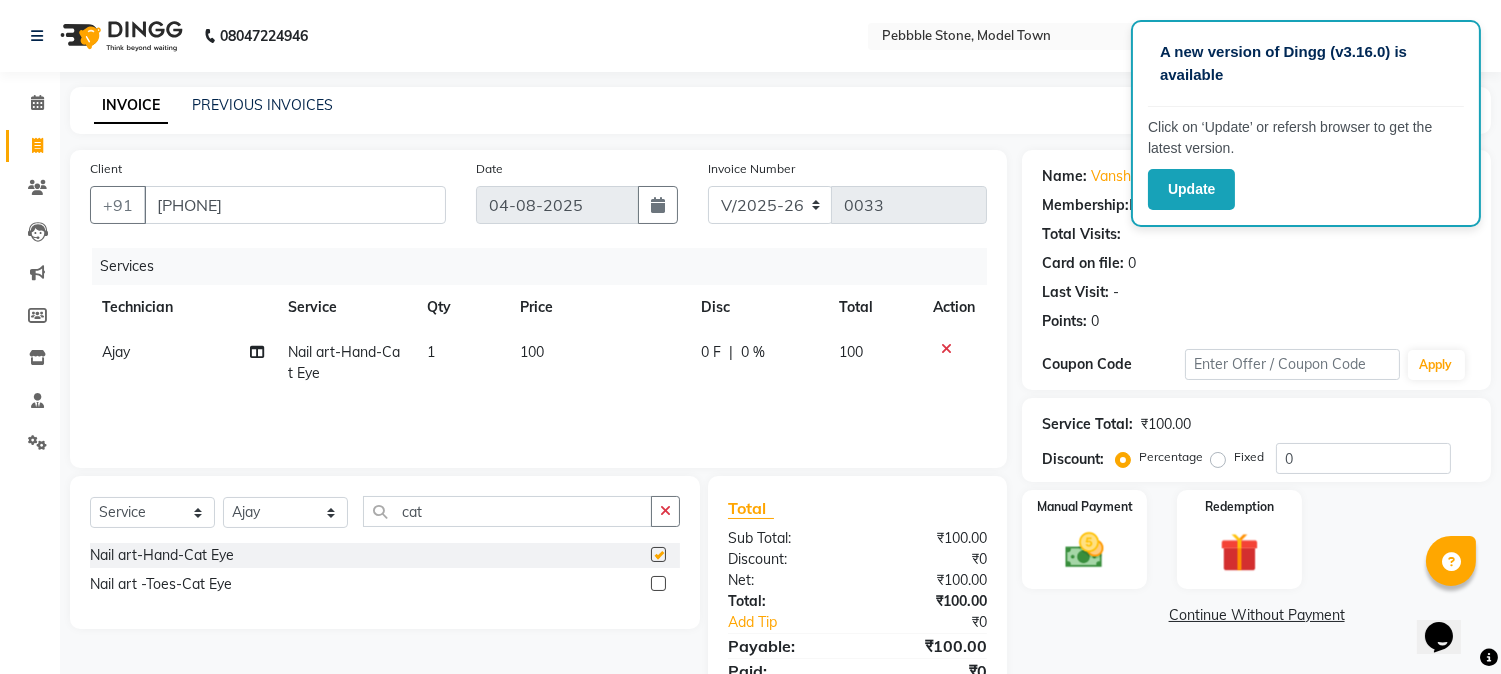 checkbox on "false" 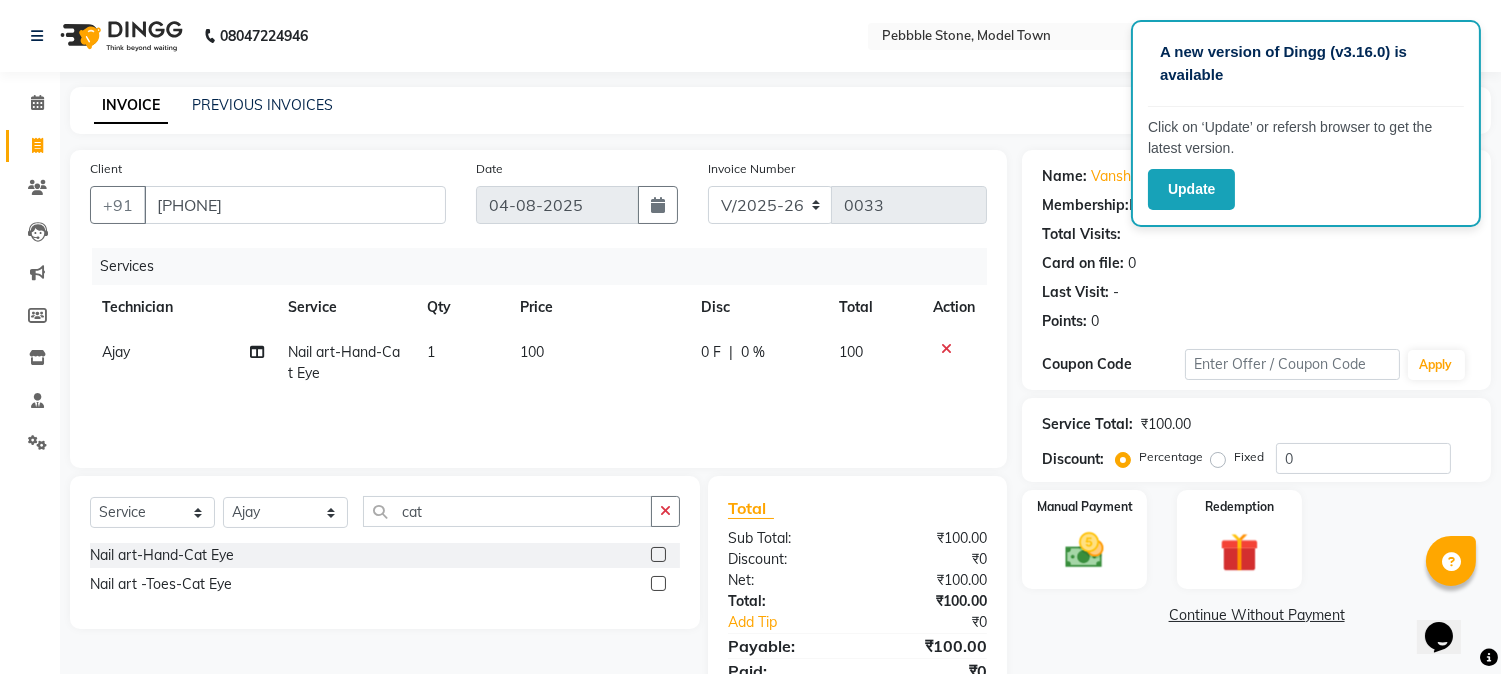 click 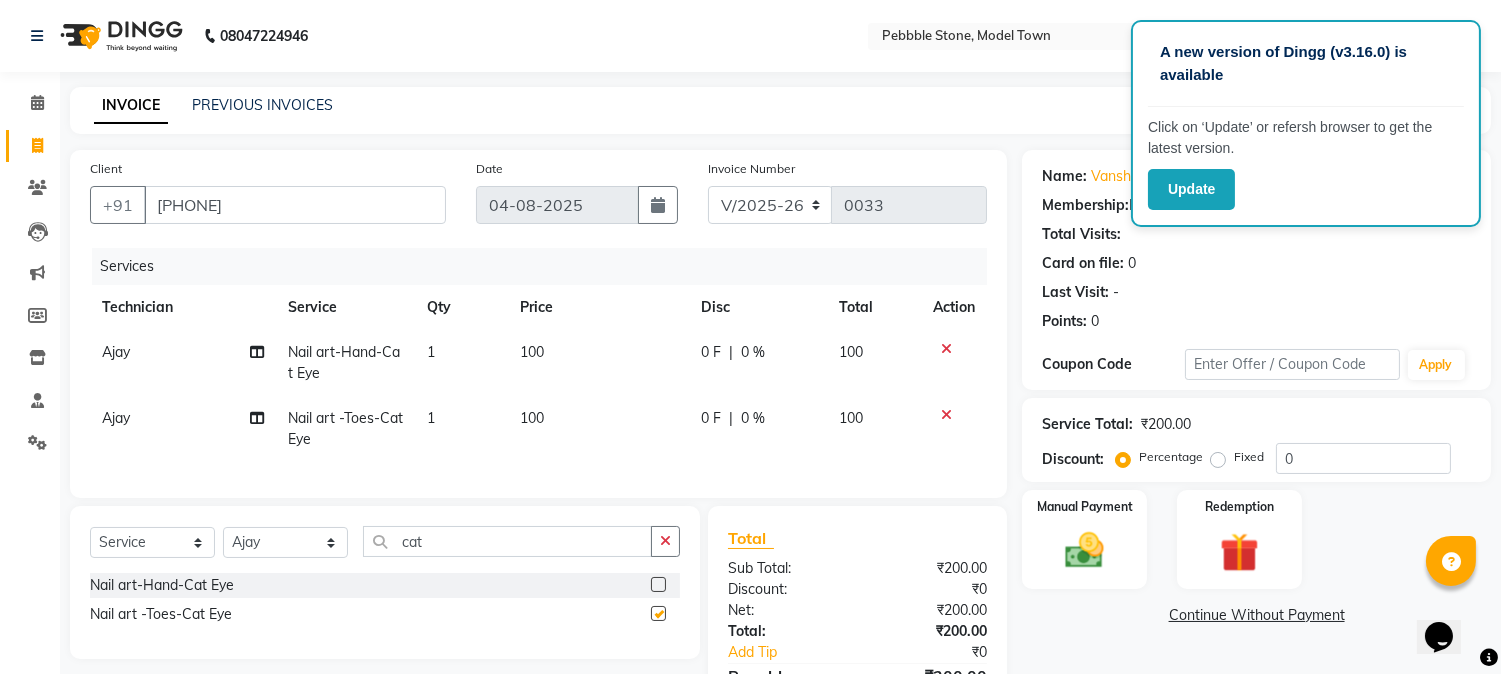 checkbox on "false" 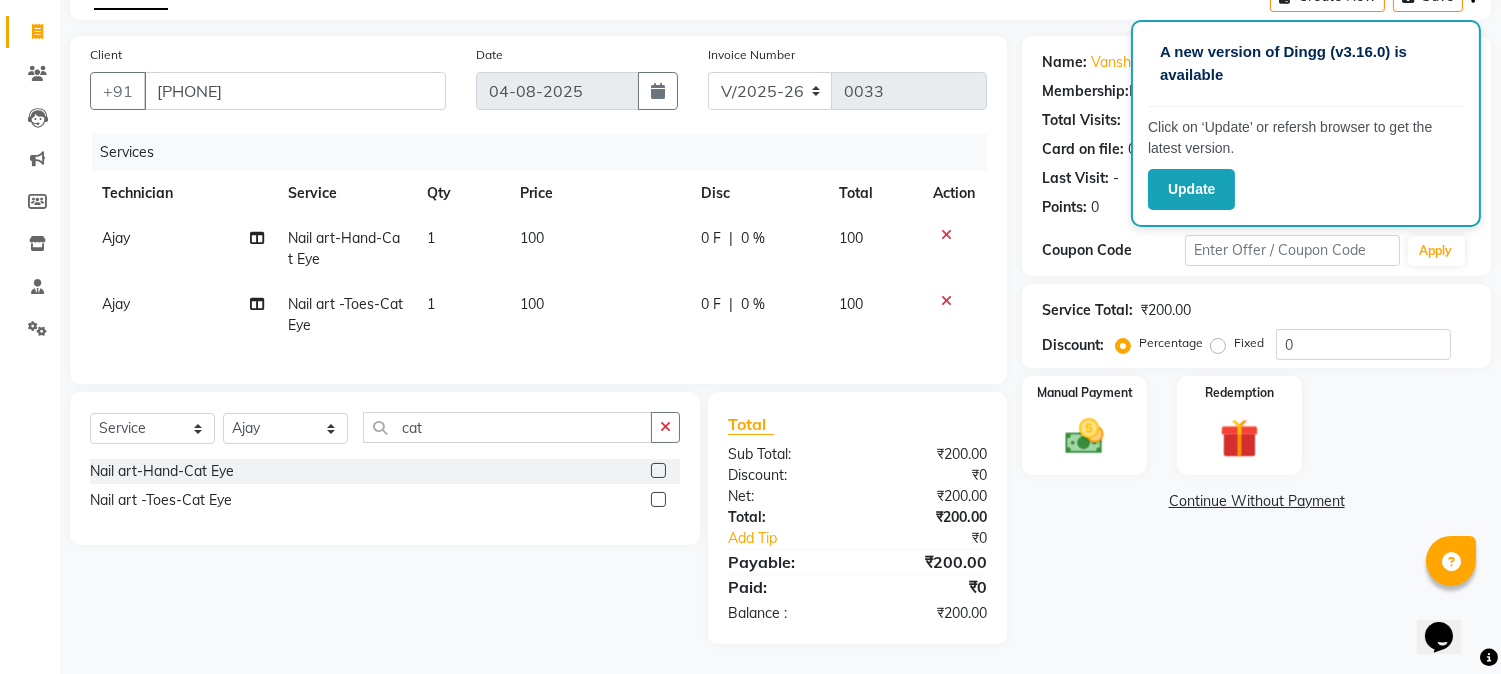 scroll, scrollTop: 130, scrollLeft: 0, axis: vertical 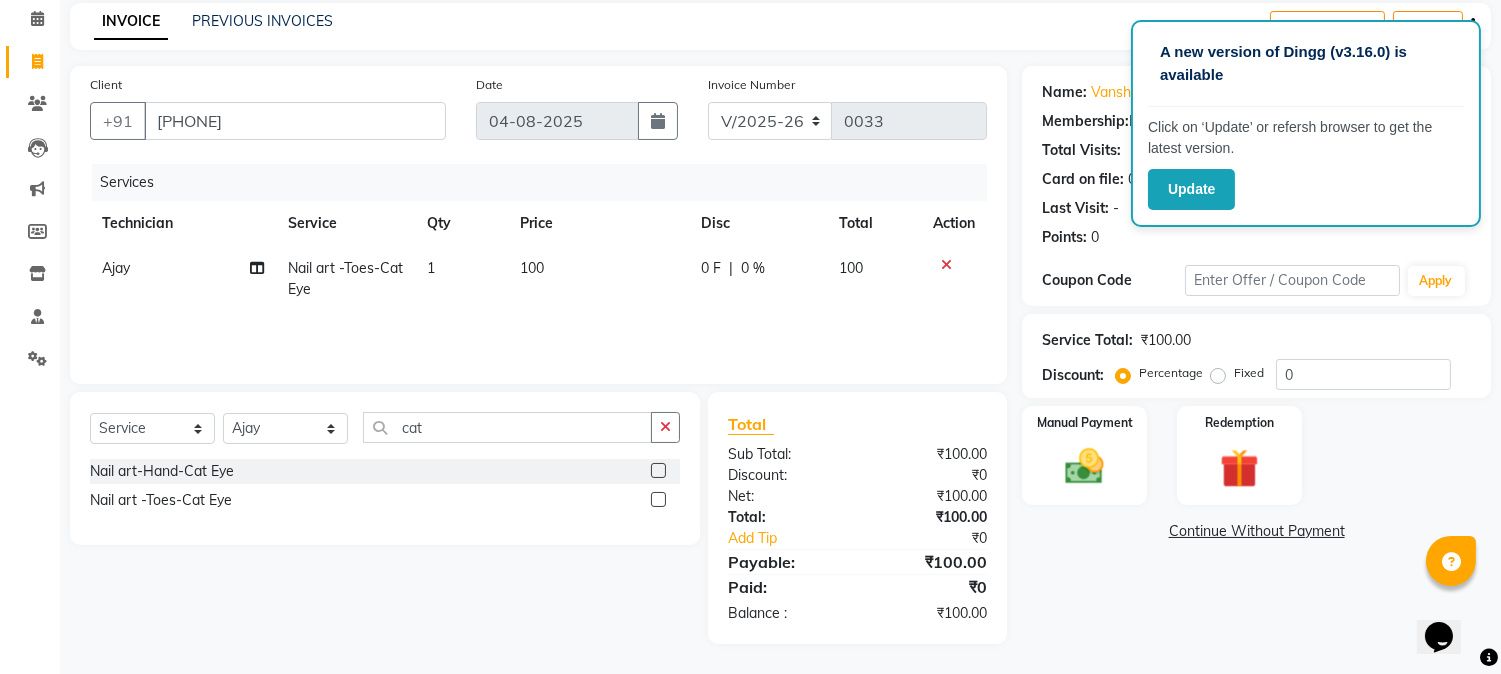 click 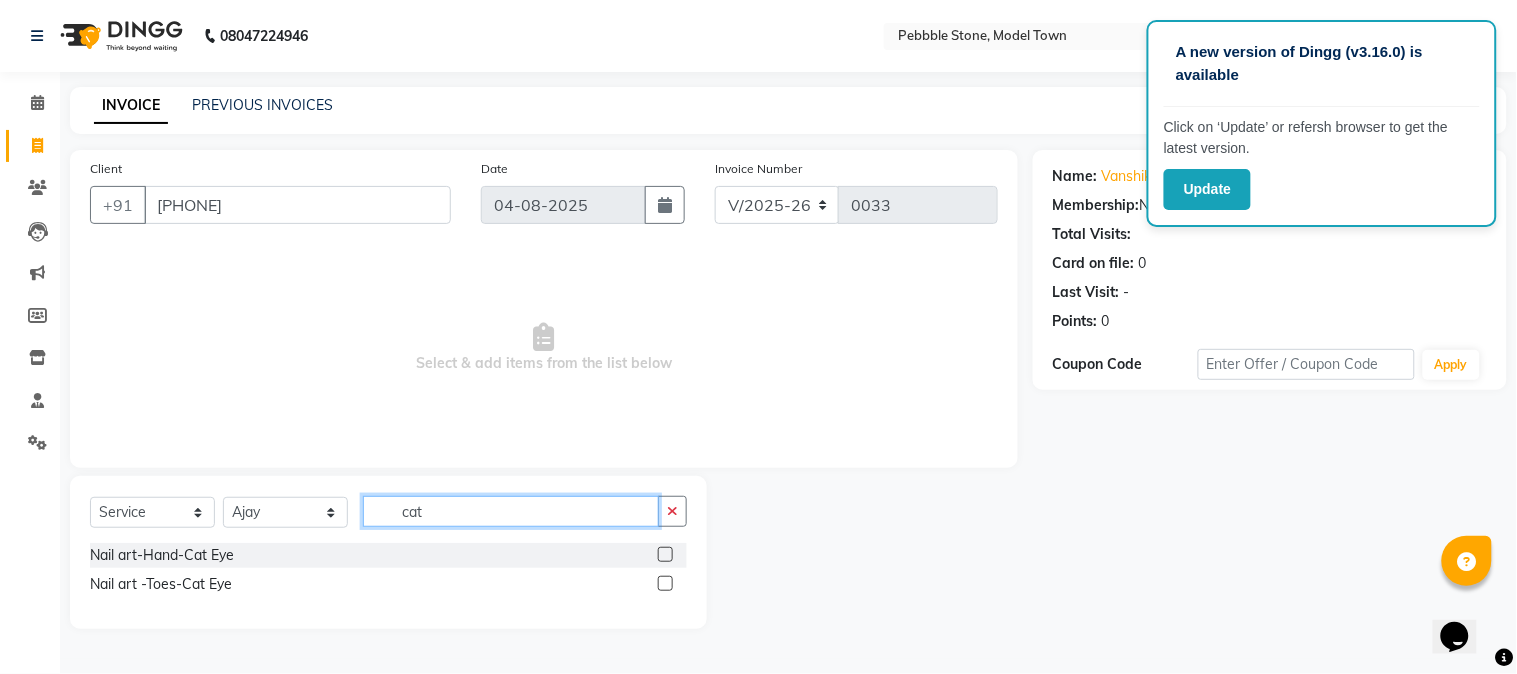 click on "cat" 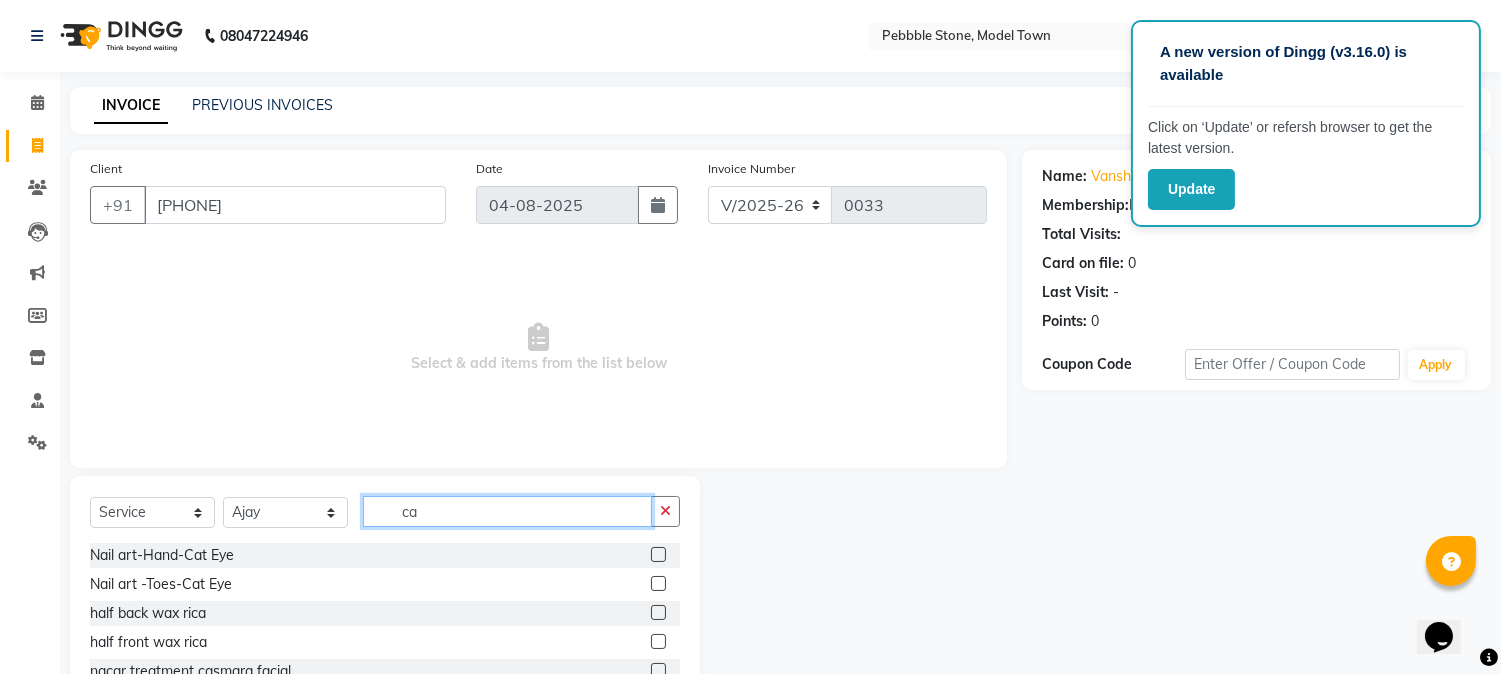 type on "c" 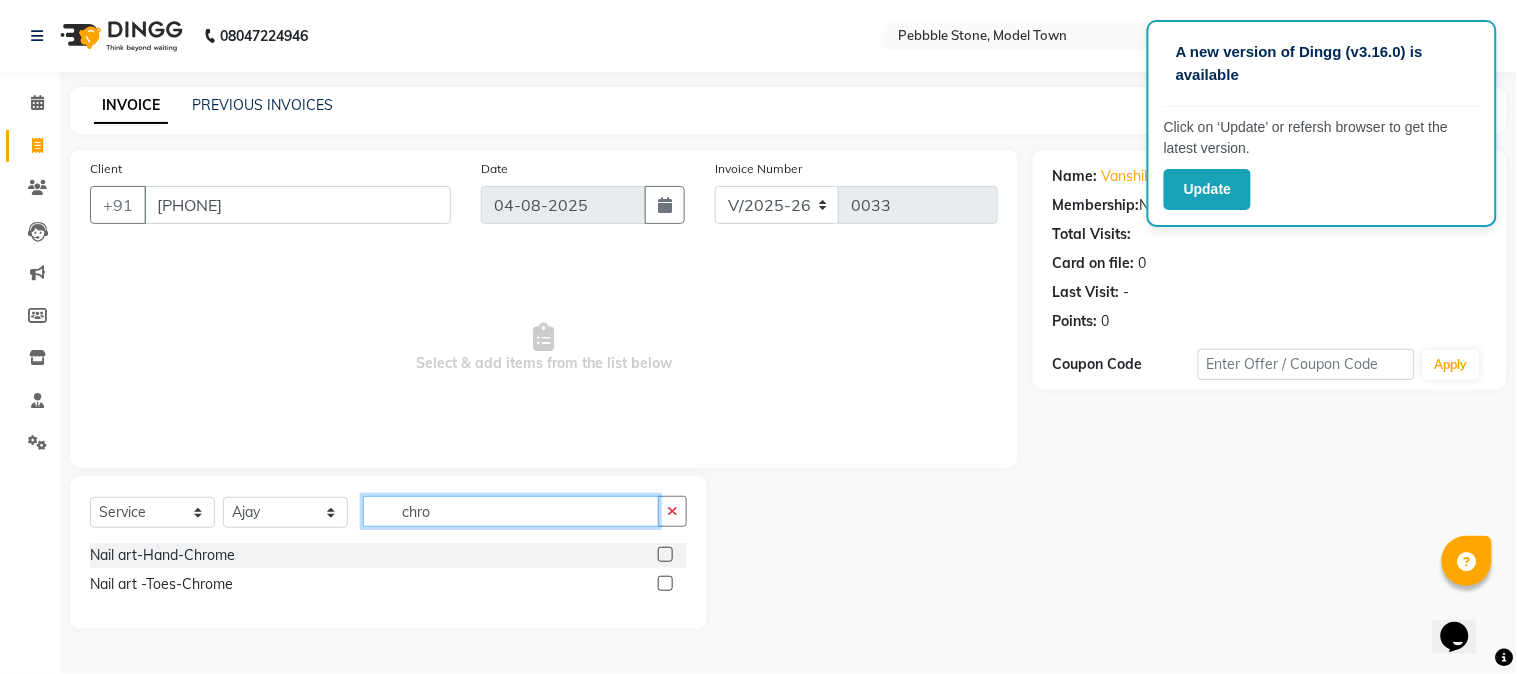 type on "chro" 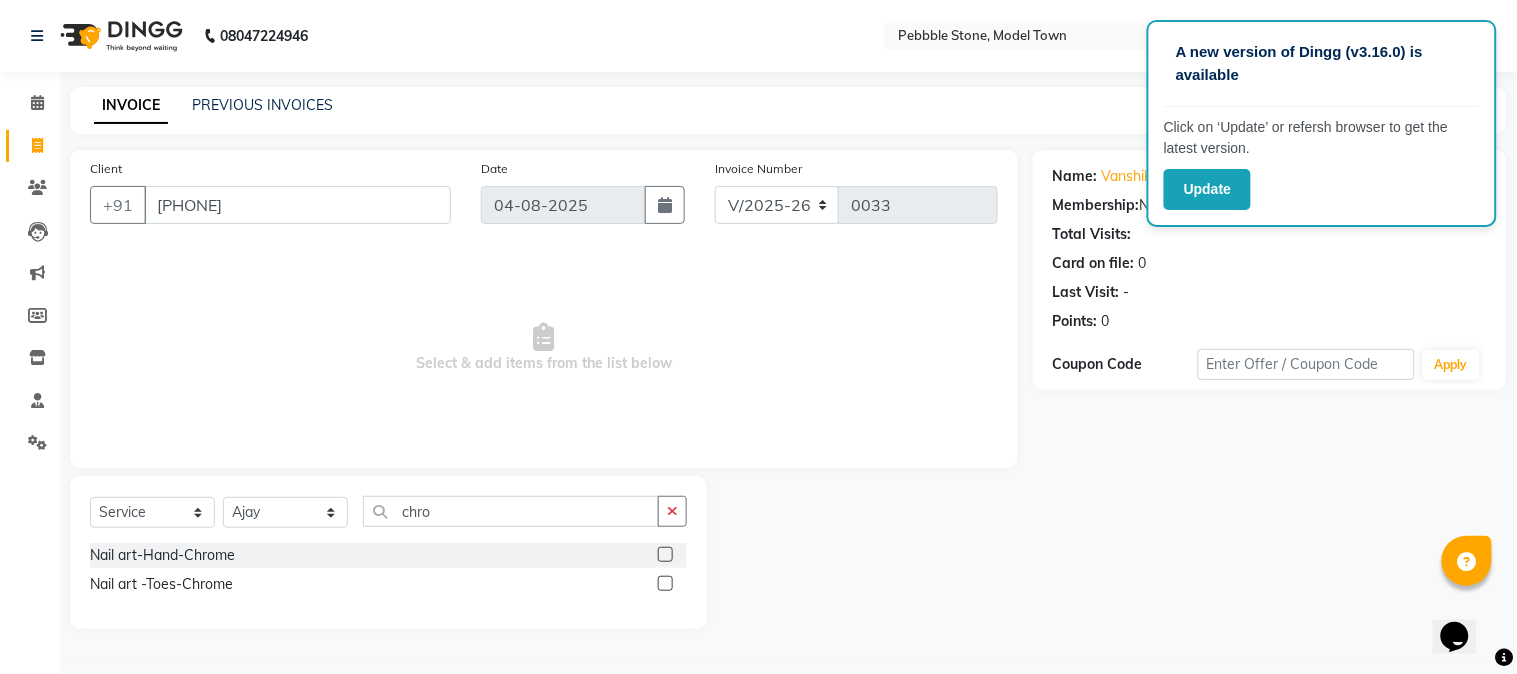 click 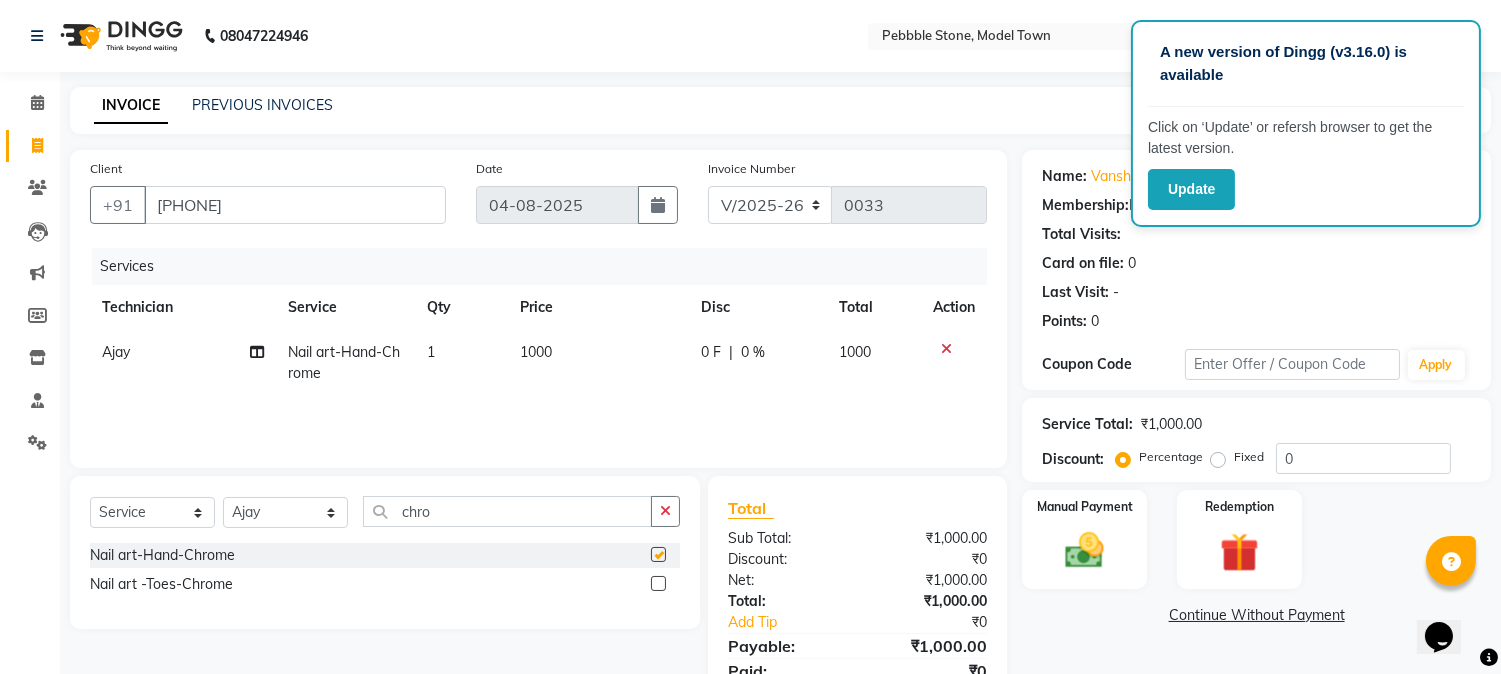 checkbox on "false" 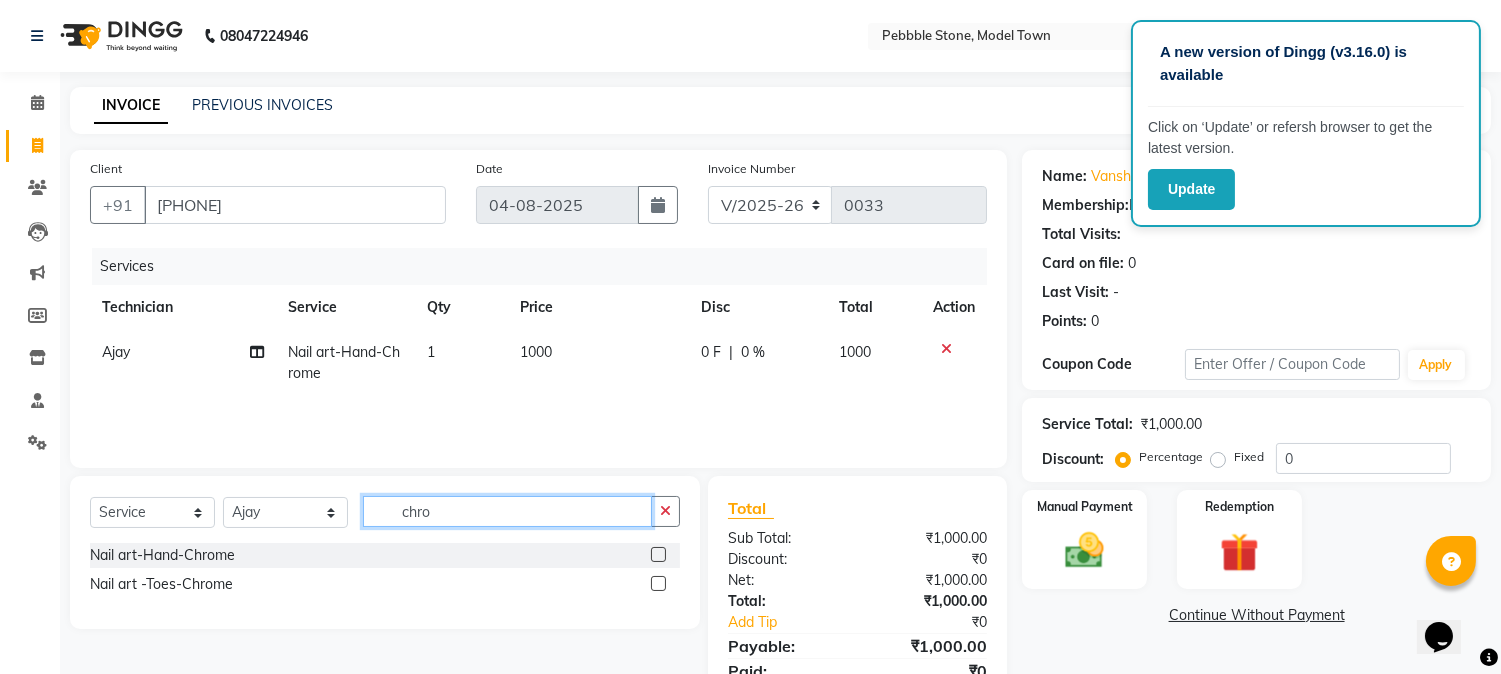 click on "chro" 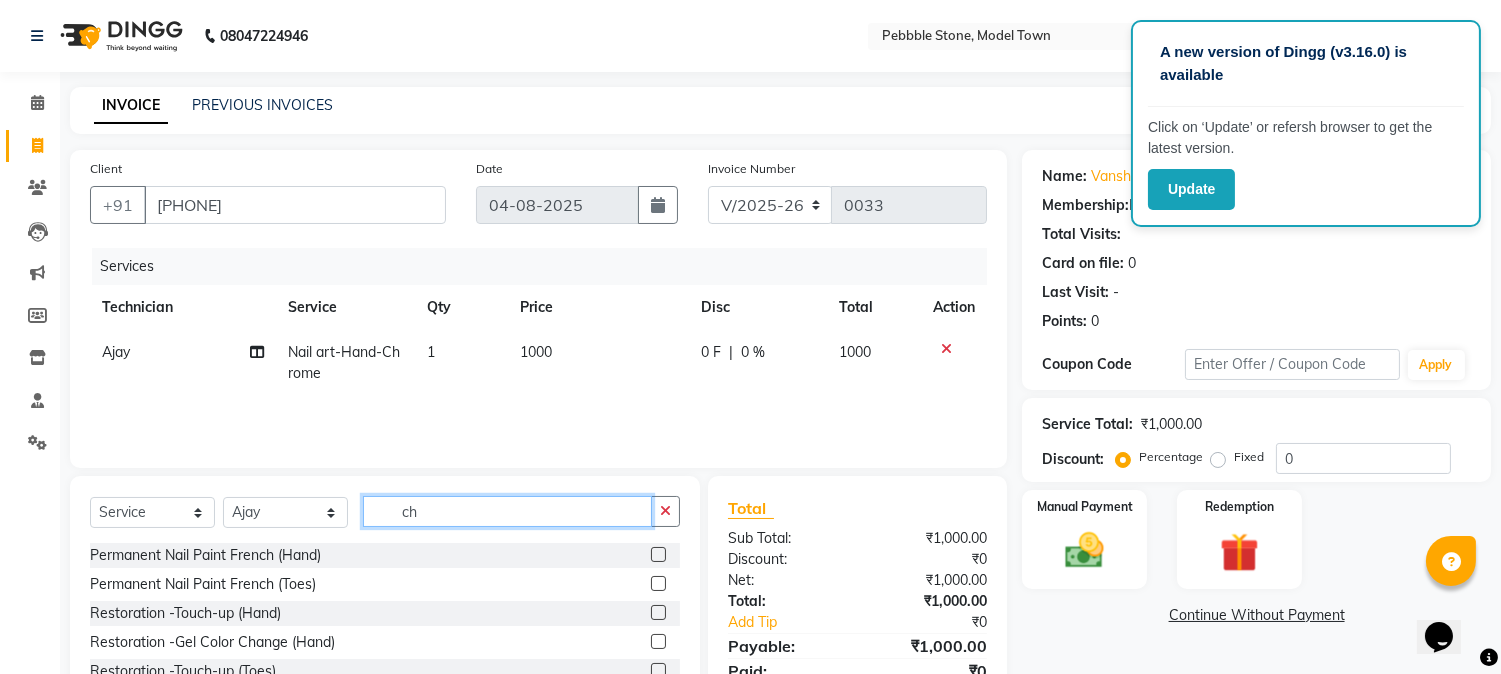 type on "c" 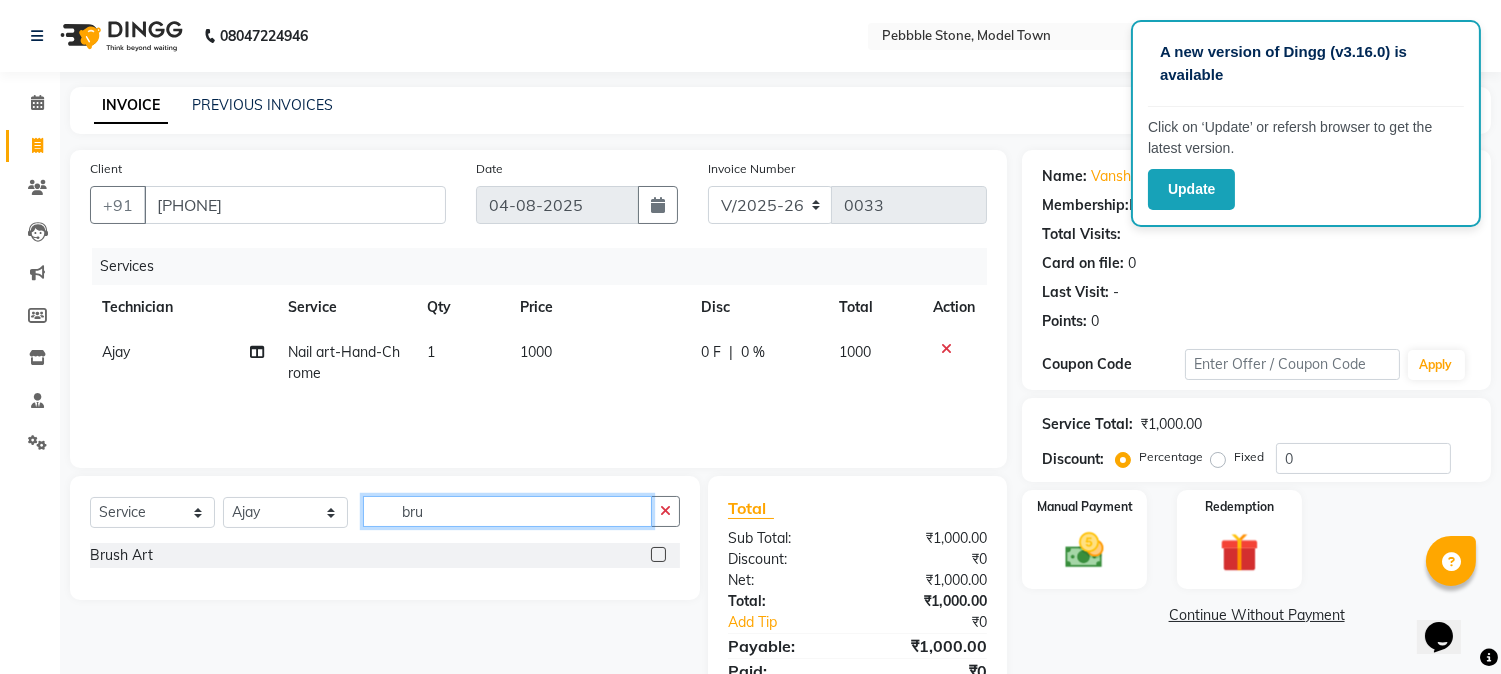 type on "bru" 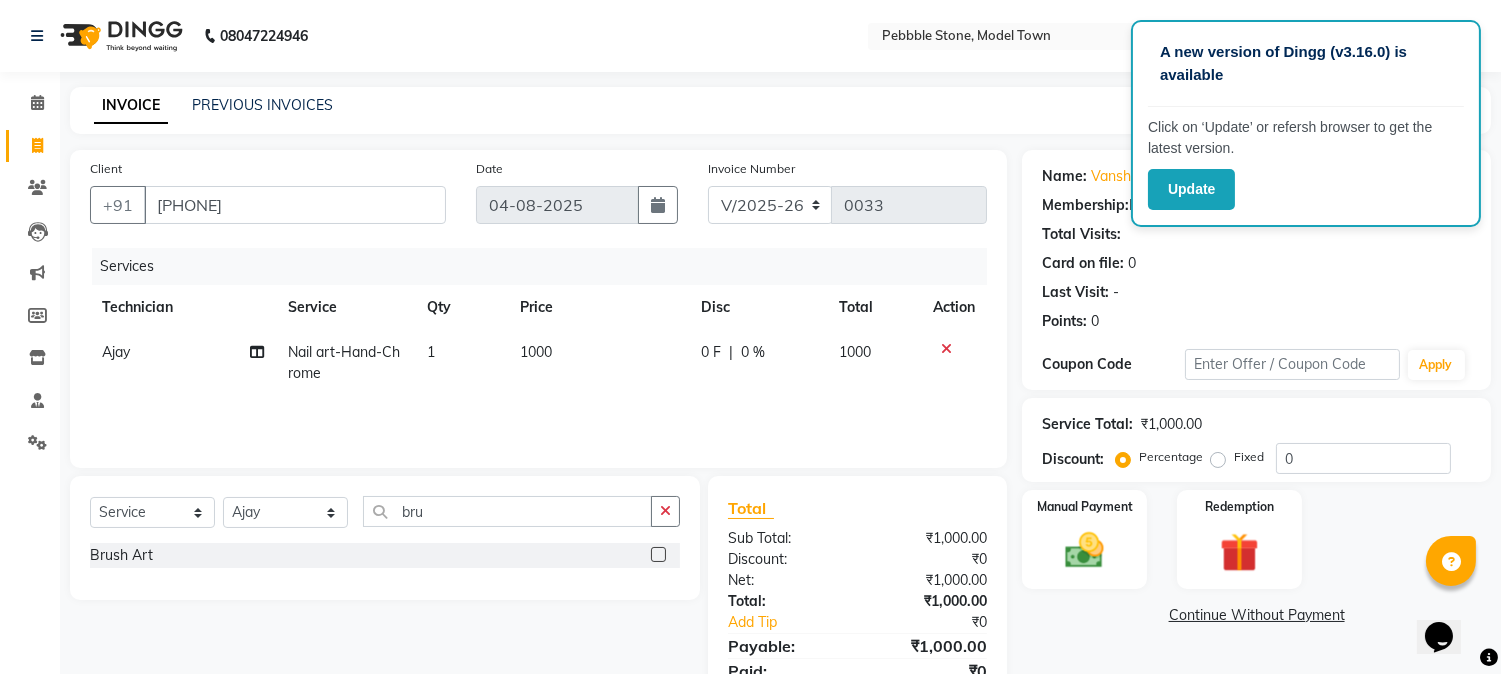 click 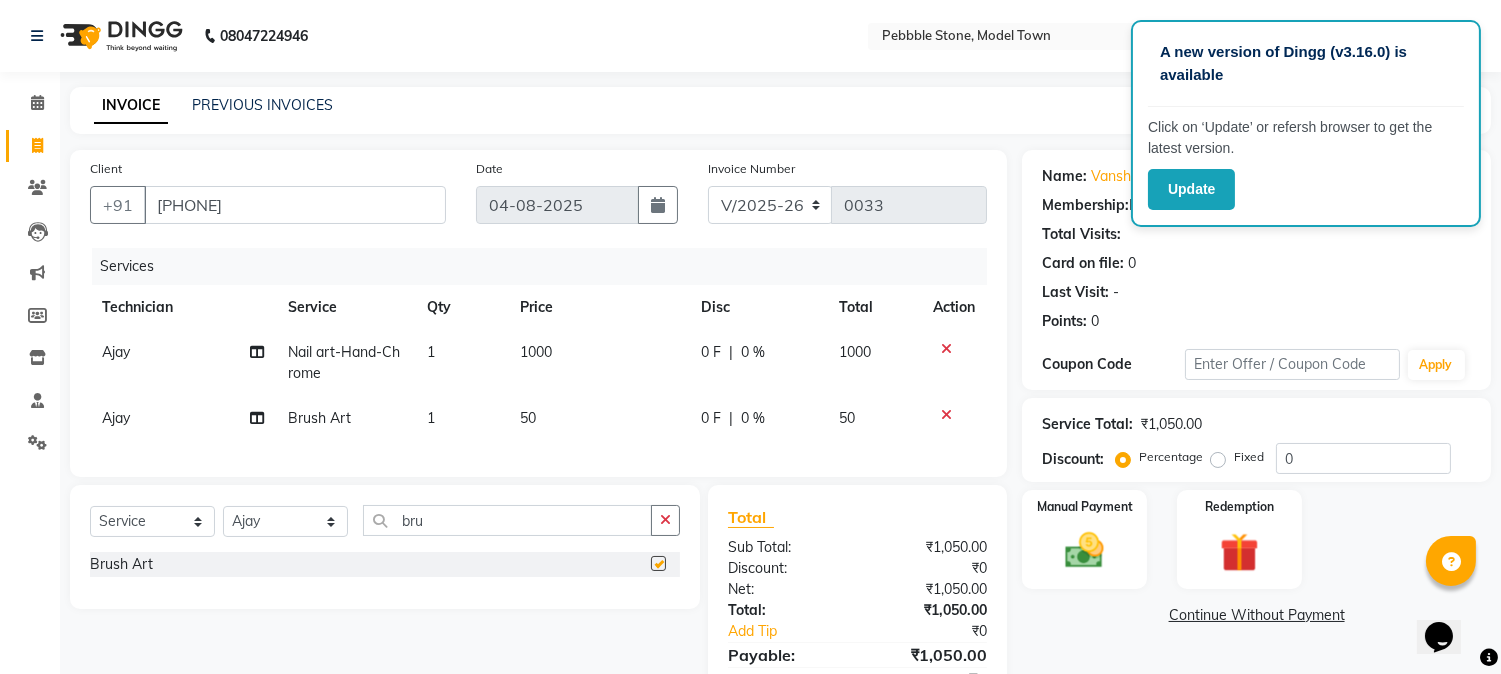 checkbox on "false" 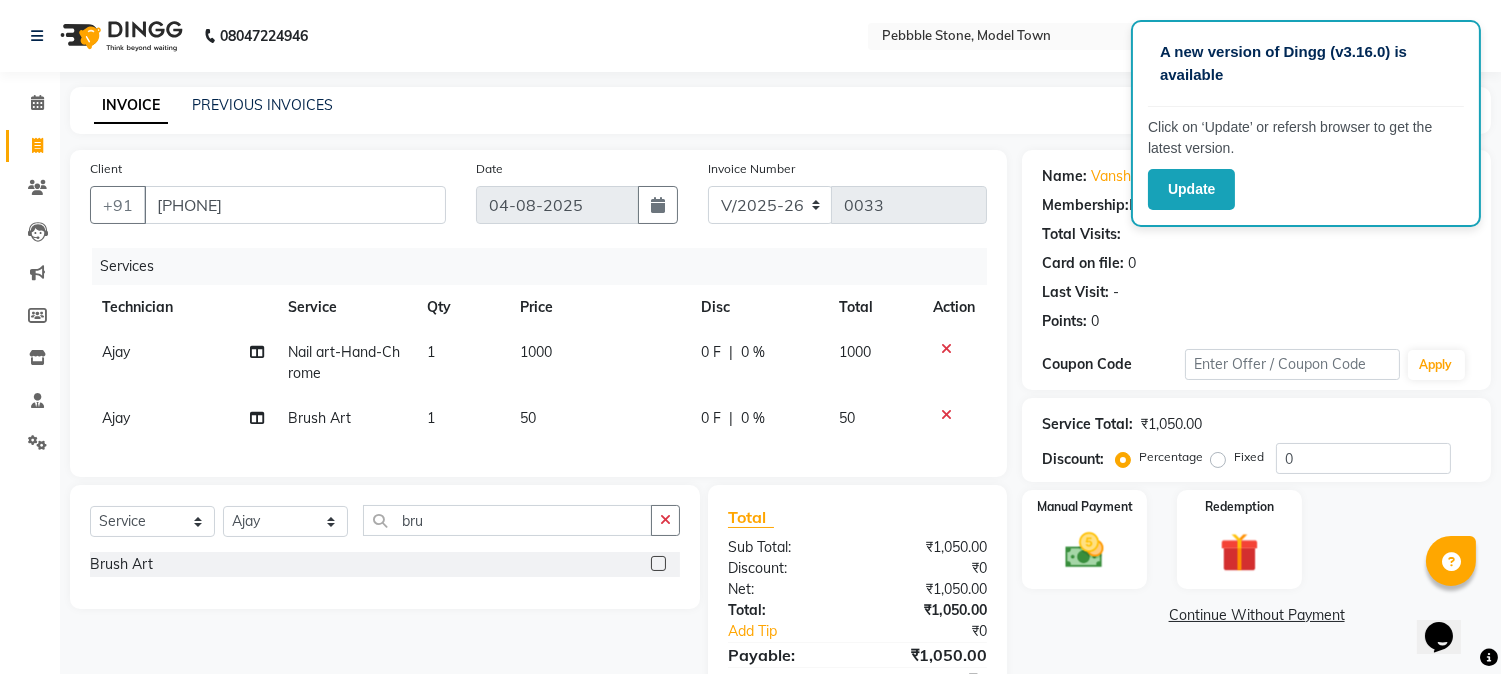 click on "1" 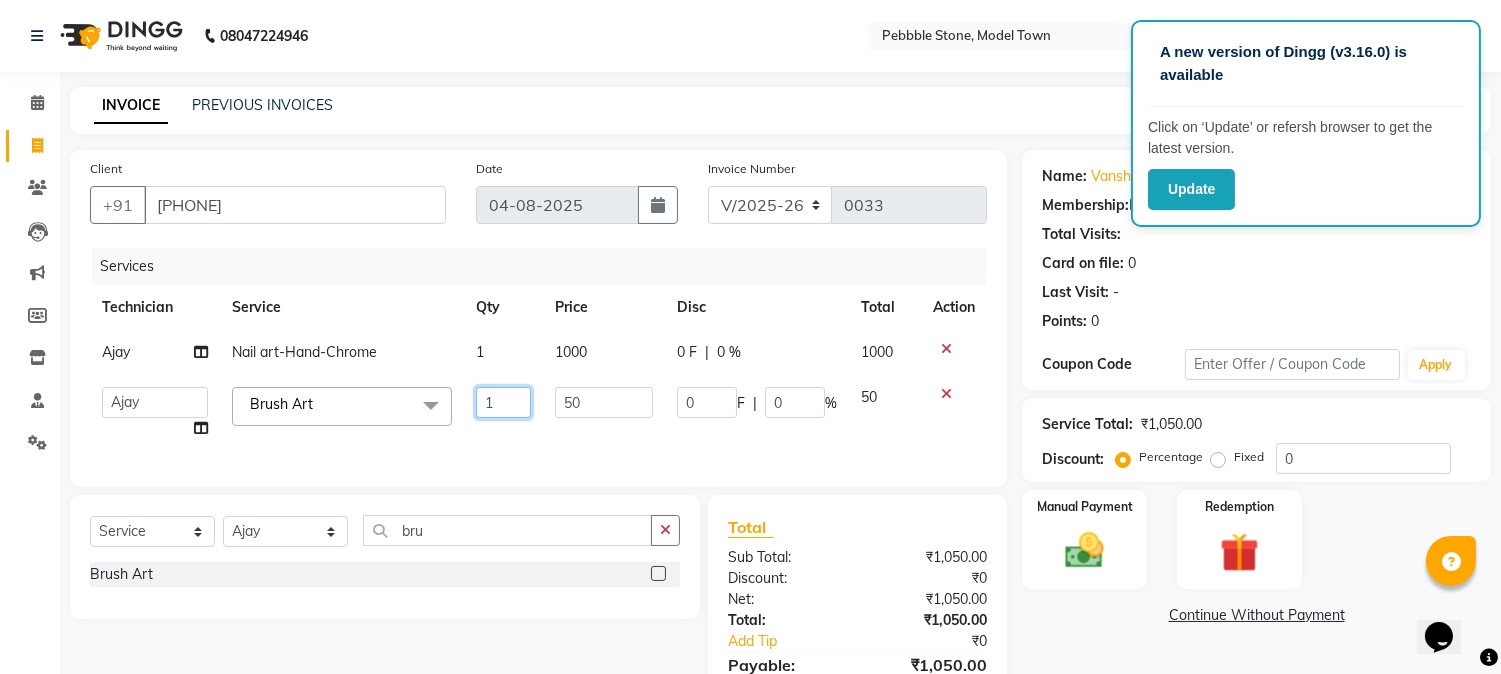 click on "1" 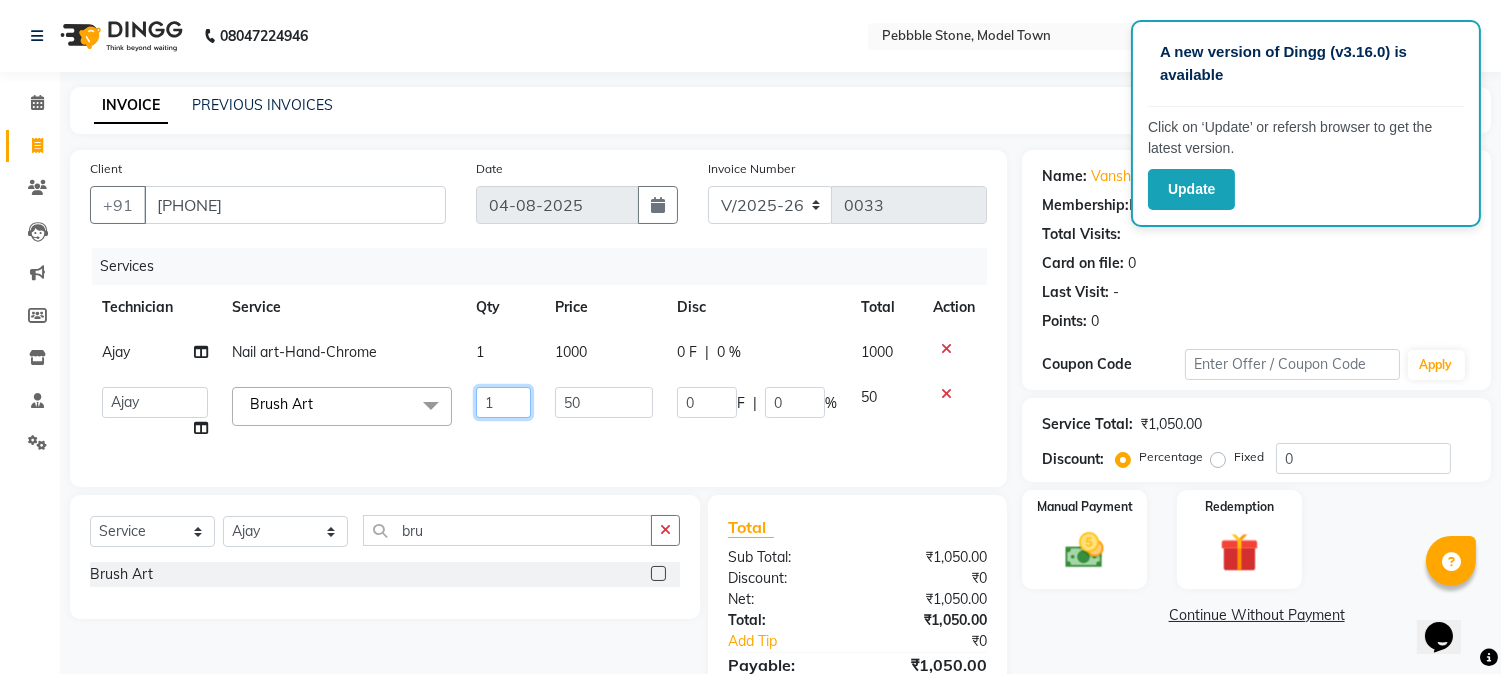 type on "10" 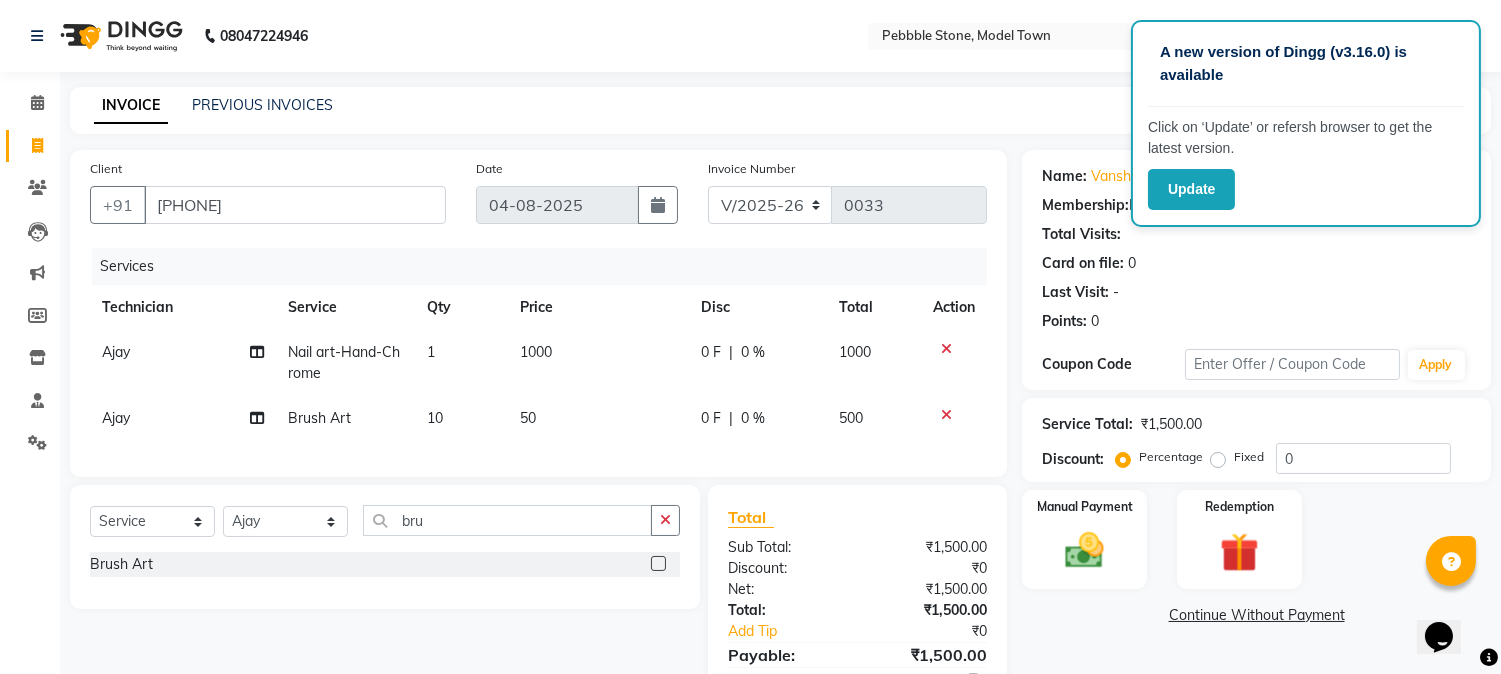 click on "Services Technician Service Qty Price Disc Total Action [FIRST]  Nail art-Hand-Chrome 1 1000 0 F | 0 % 1000 [FIRST]  Brush Art 10 50 0 F | 0 % 500" 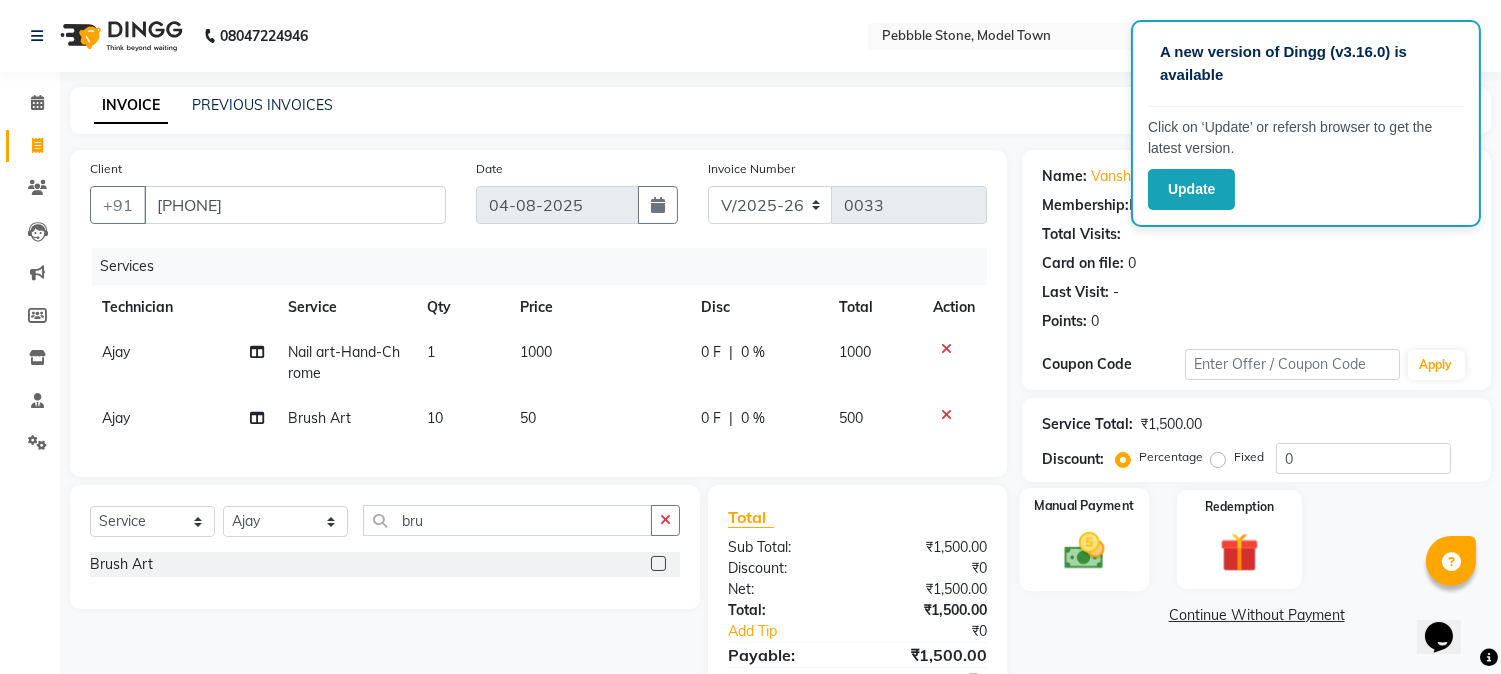 click 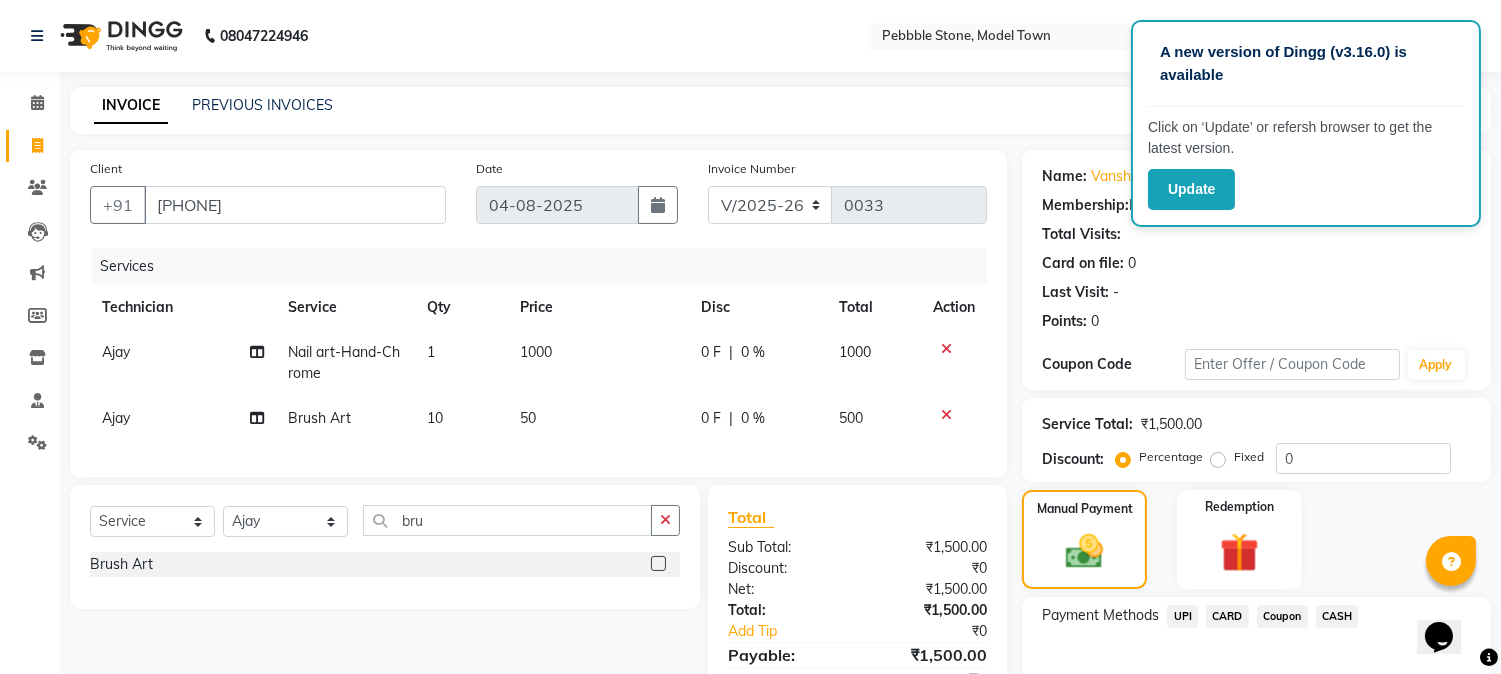 click on "UPI" 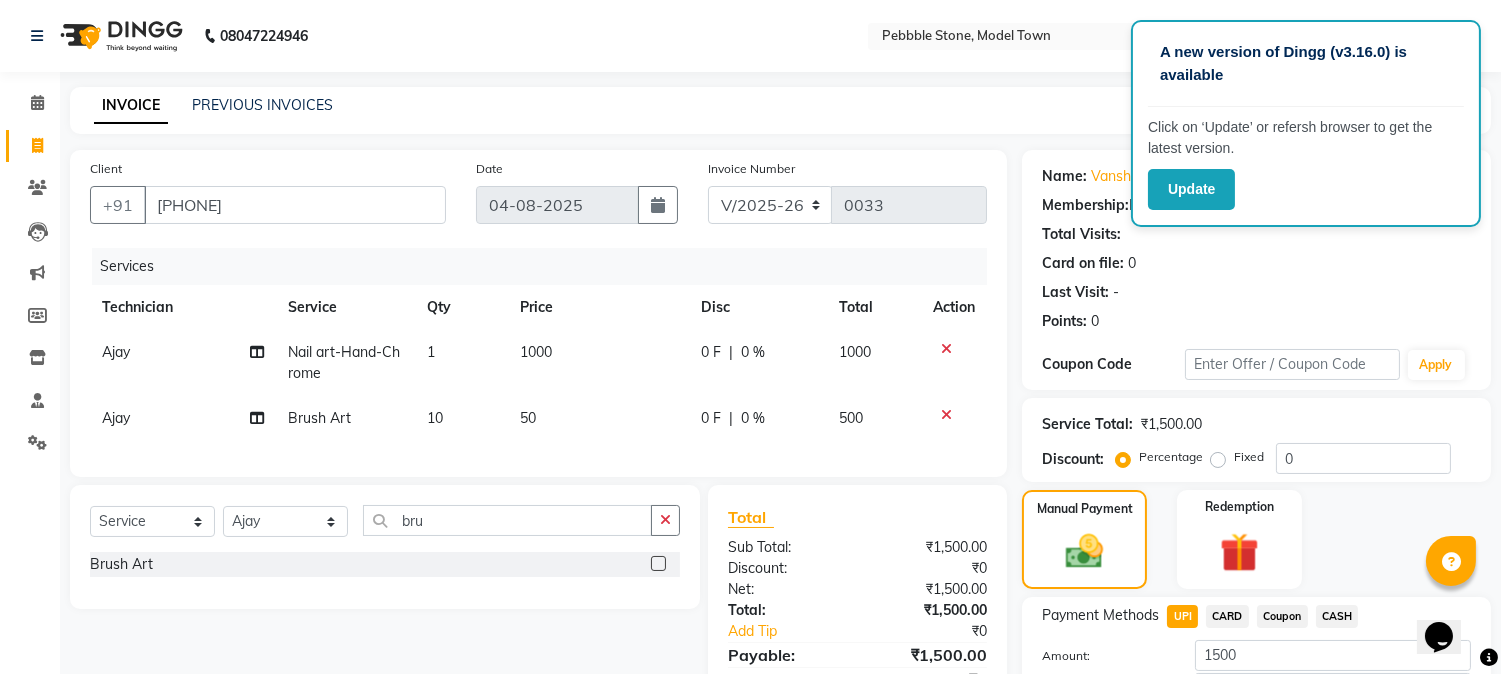 scroll, scrollTop: 142, scrollLeft: 0, axis: vertical 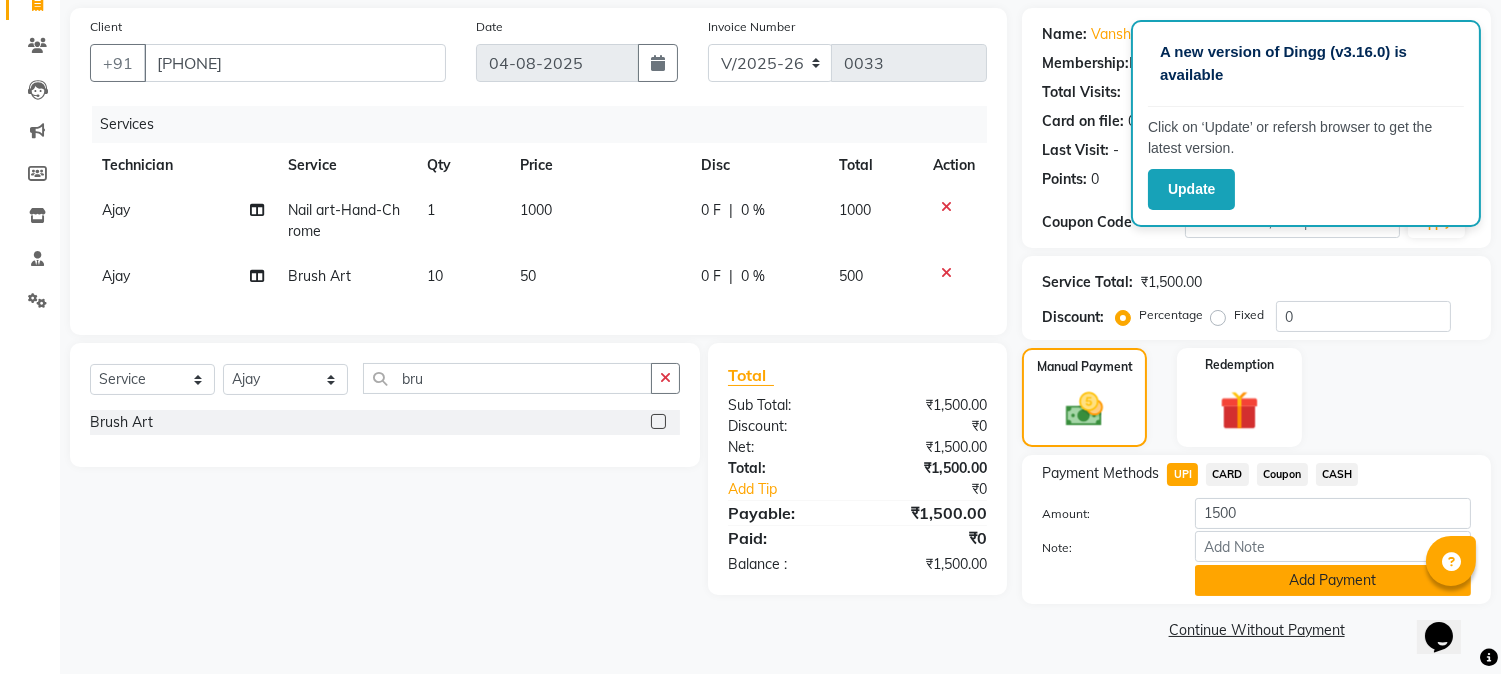 click on "Add Payment" 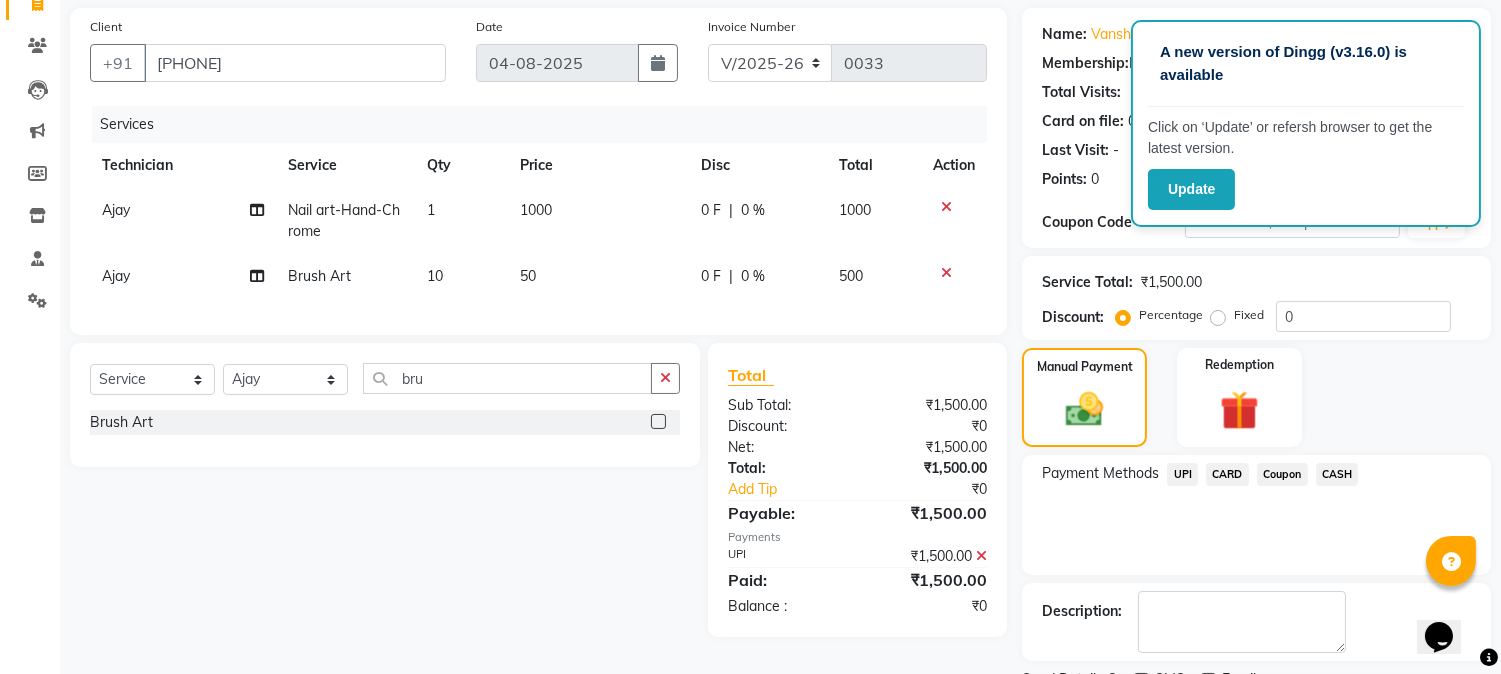 scroll, scrollTop: 186, scrollLeft: 0, axis: vertical 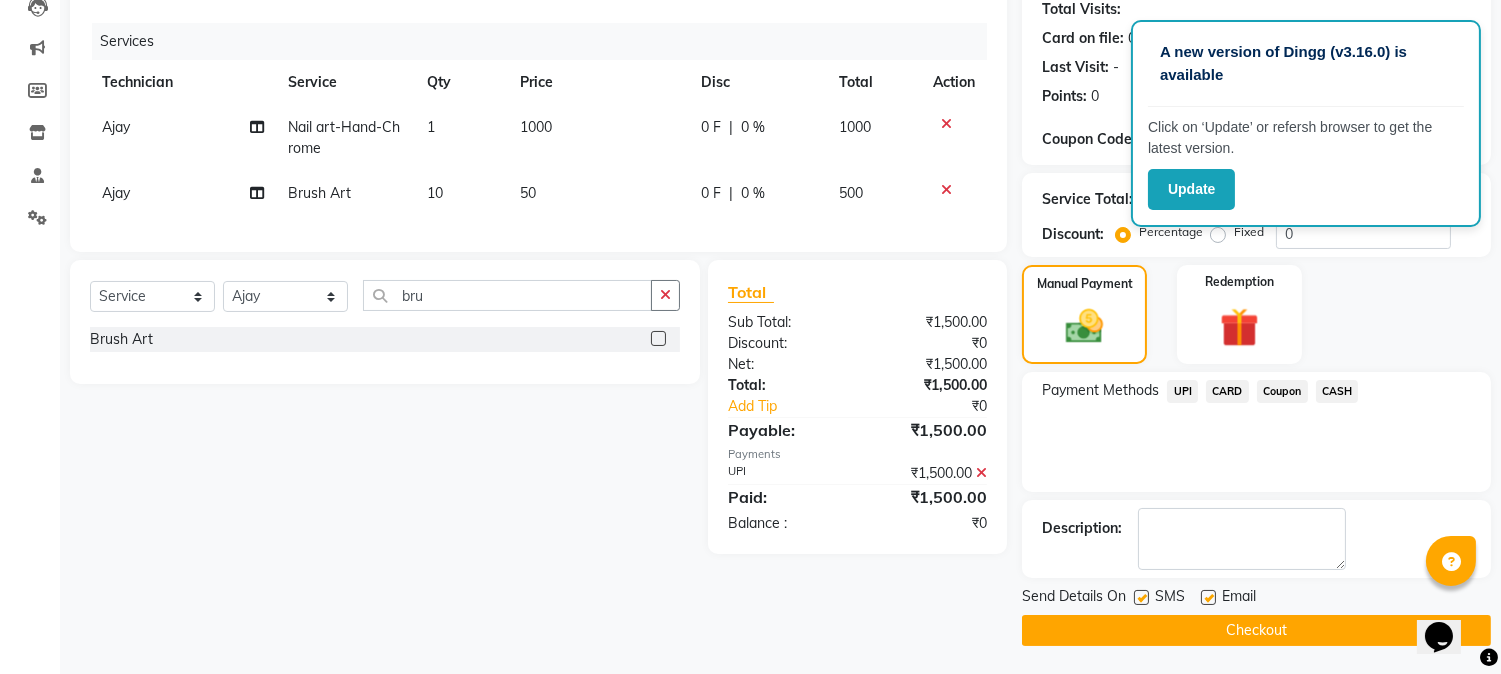 click on "Checkout" 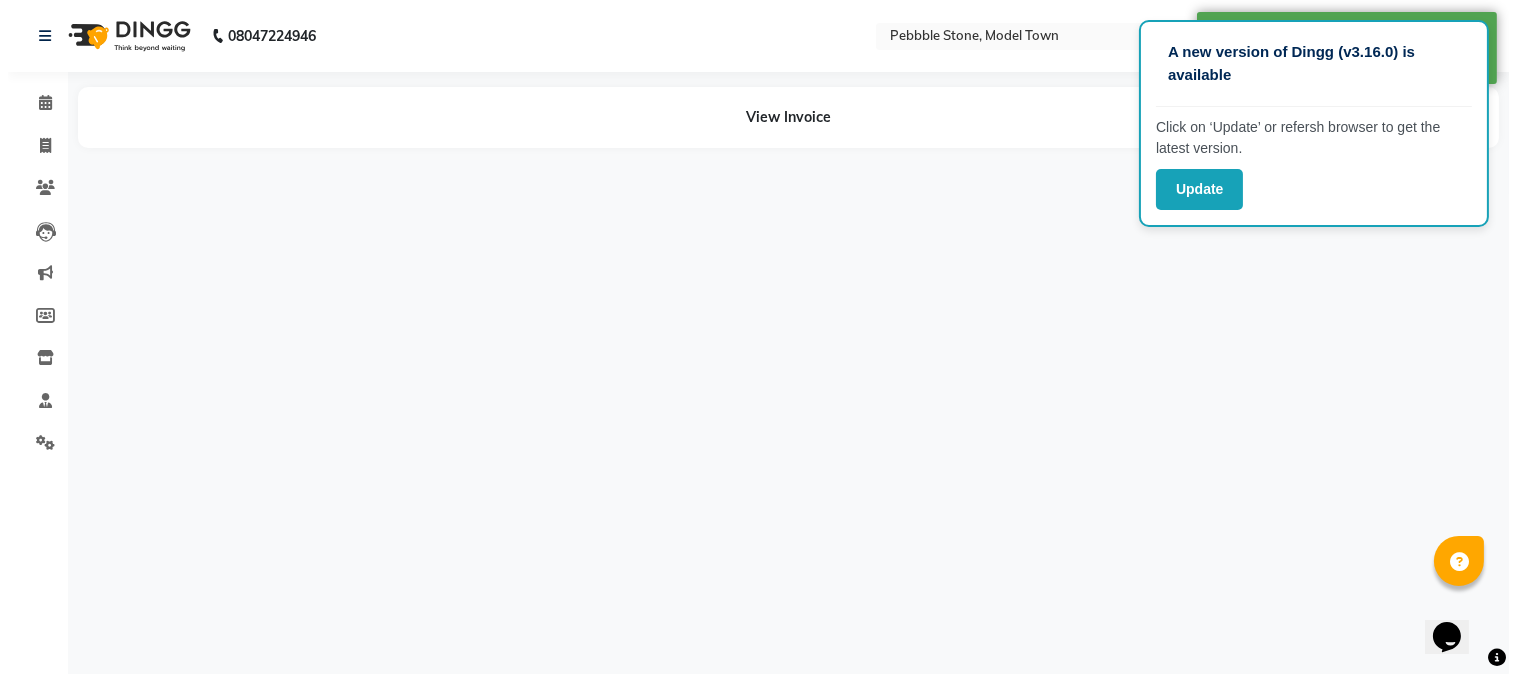 scroll, scrollTop: 0, scrollLeft: 0, axis: both 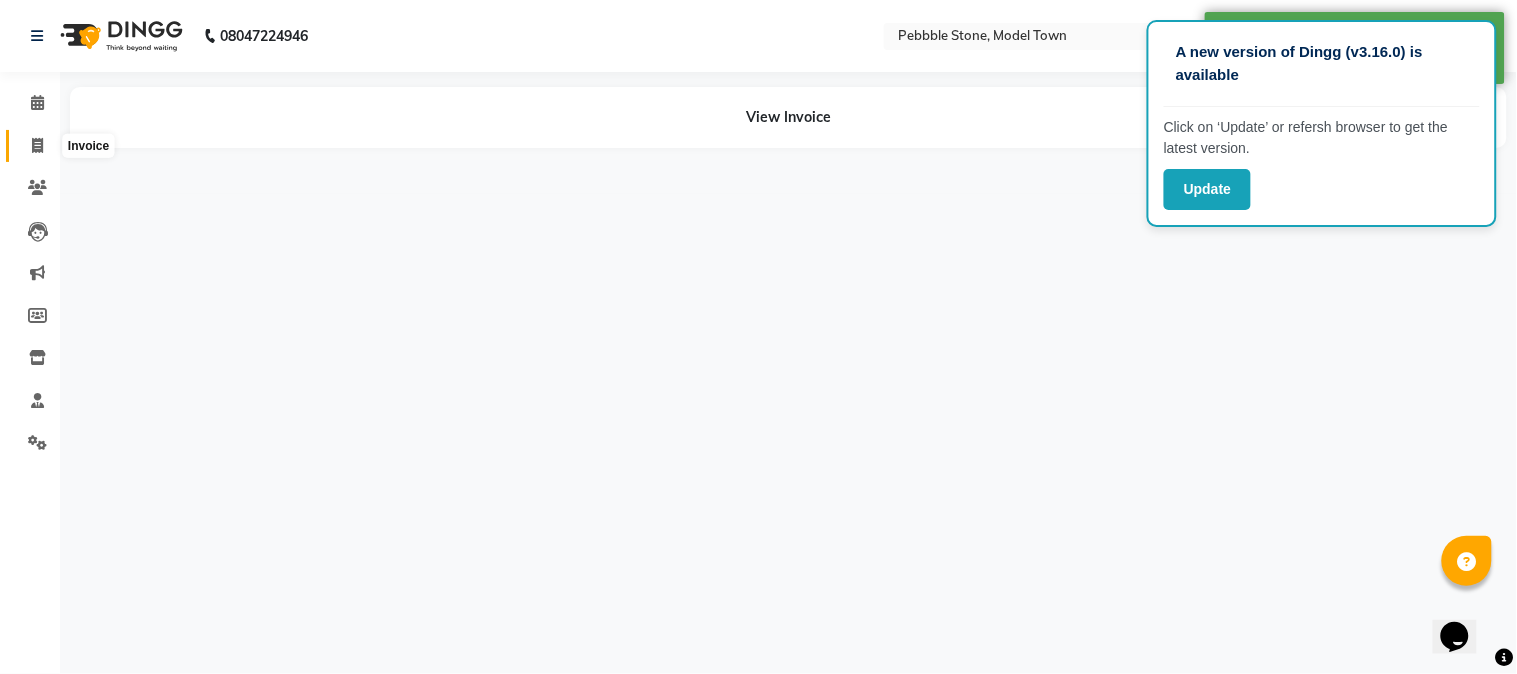 click 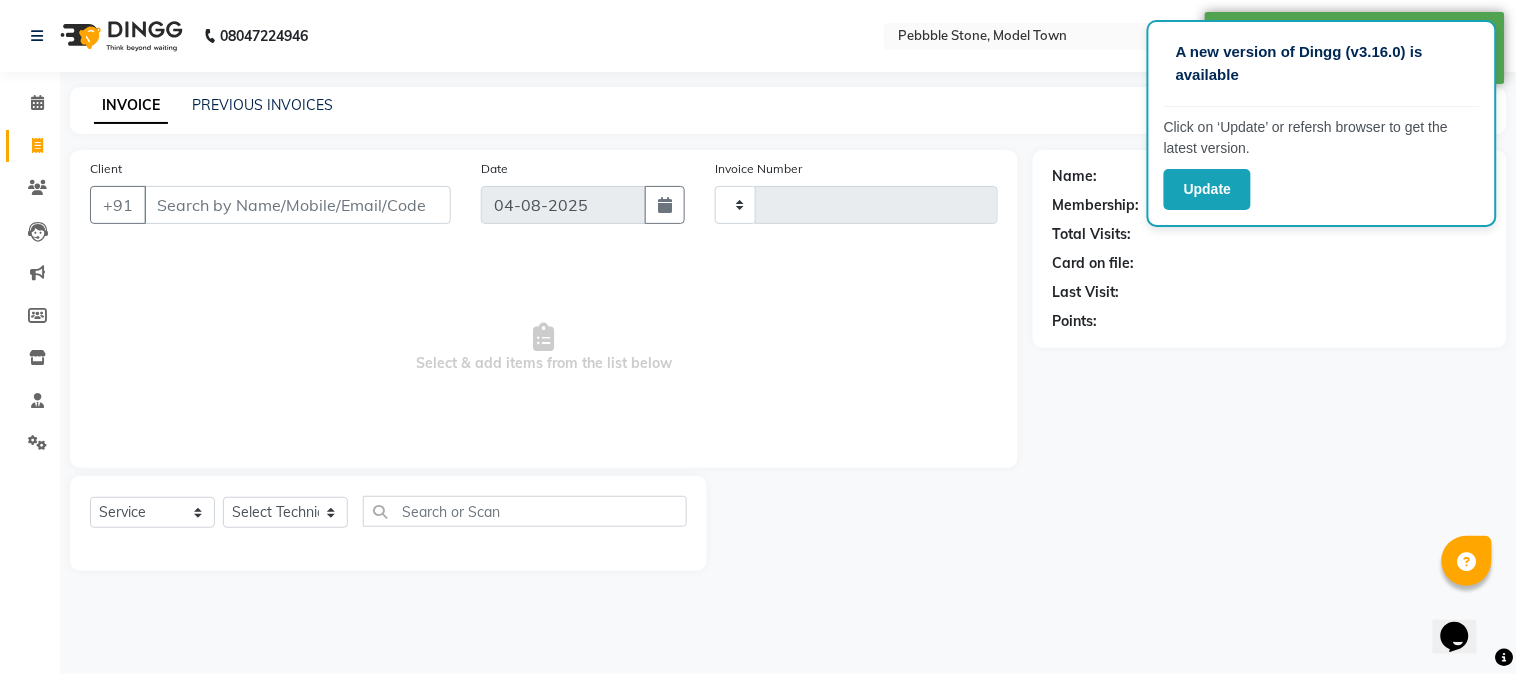 type on "0034" 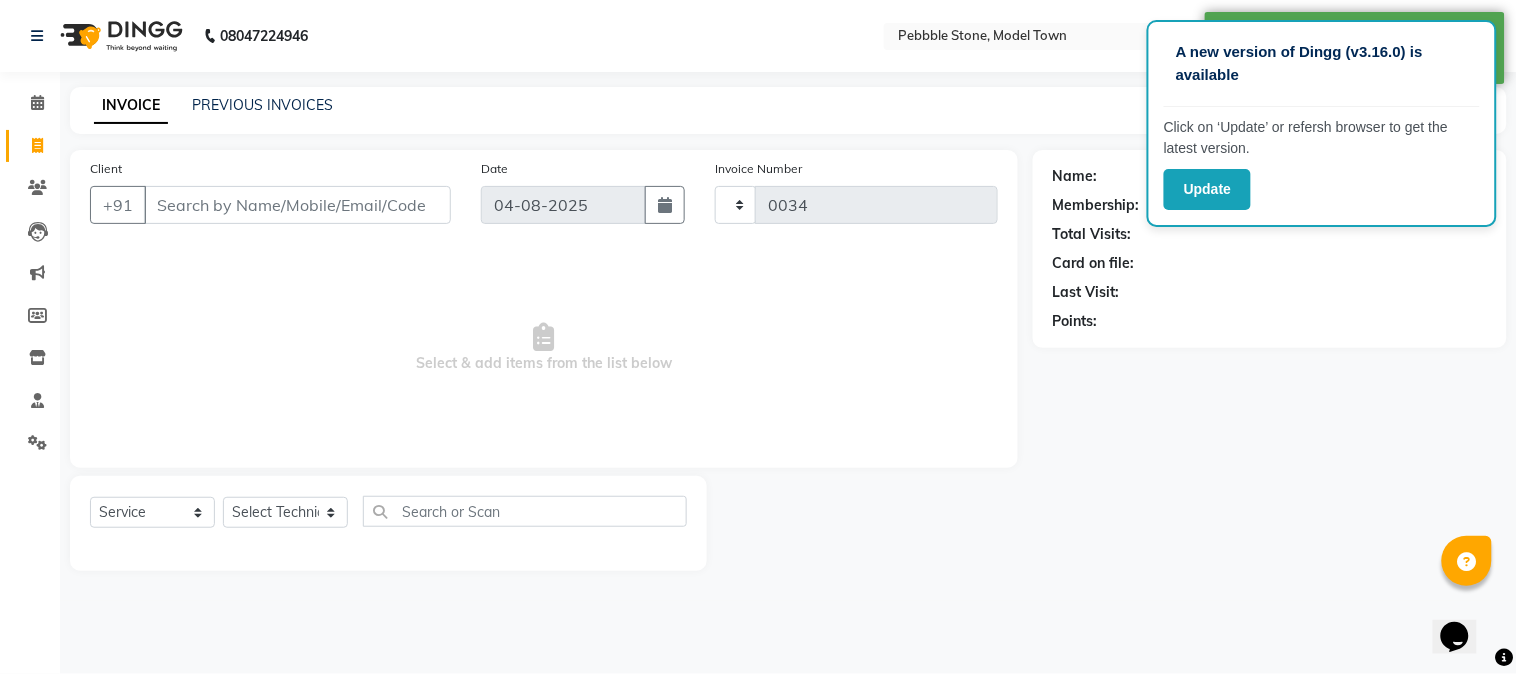 select on "8684" 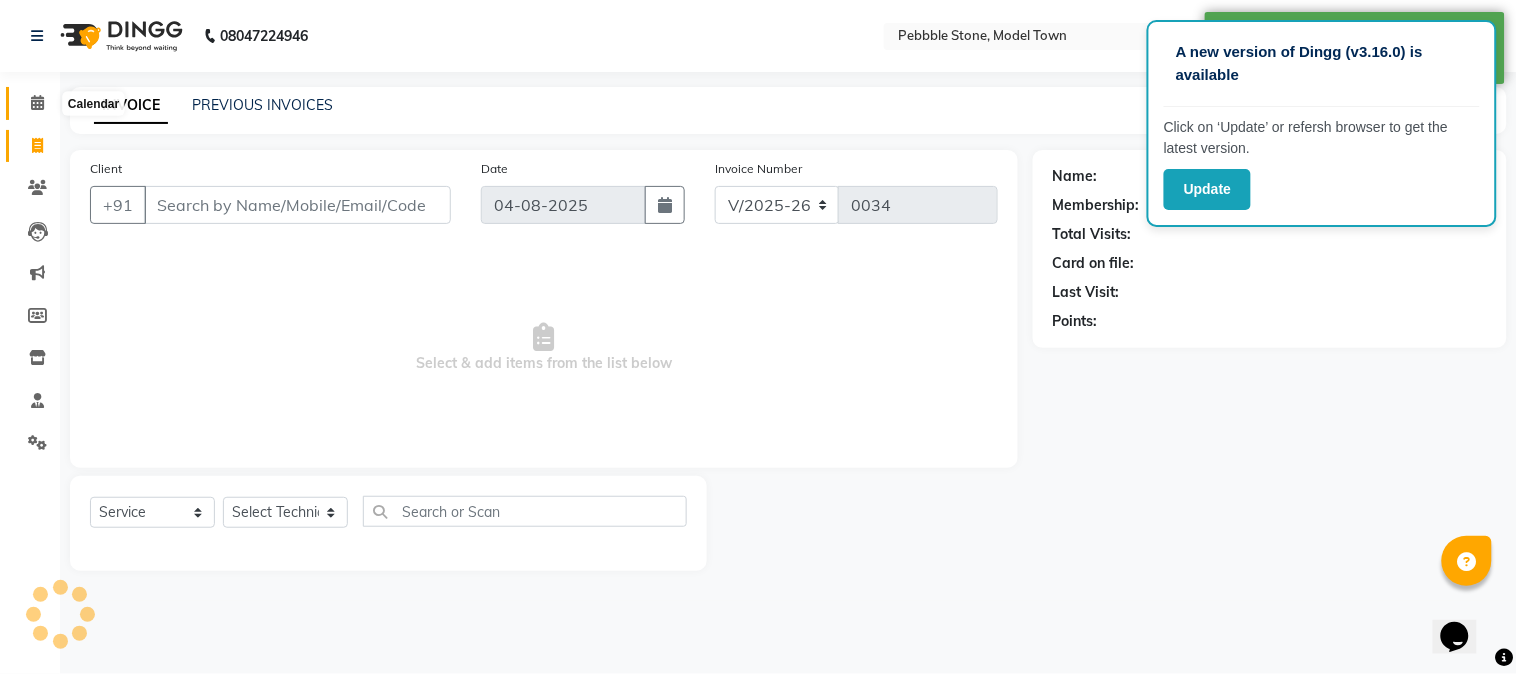 click 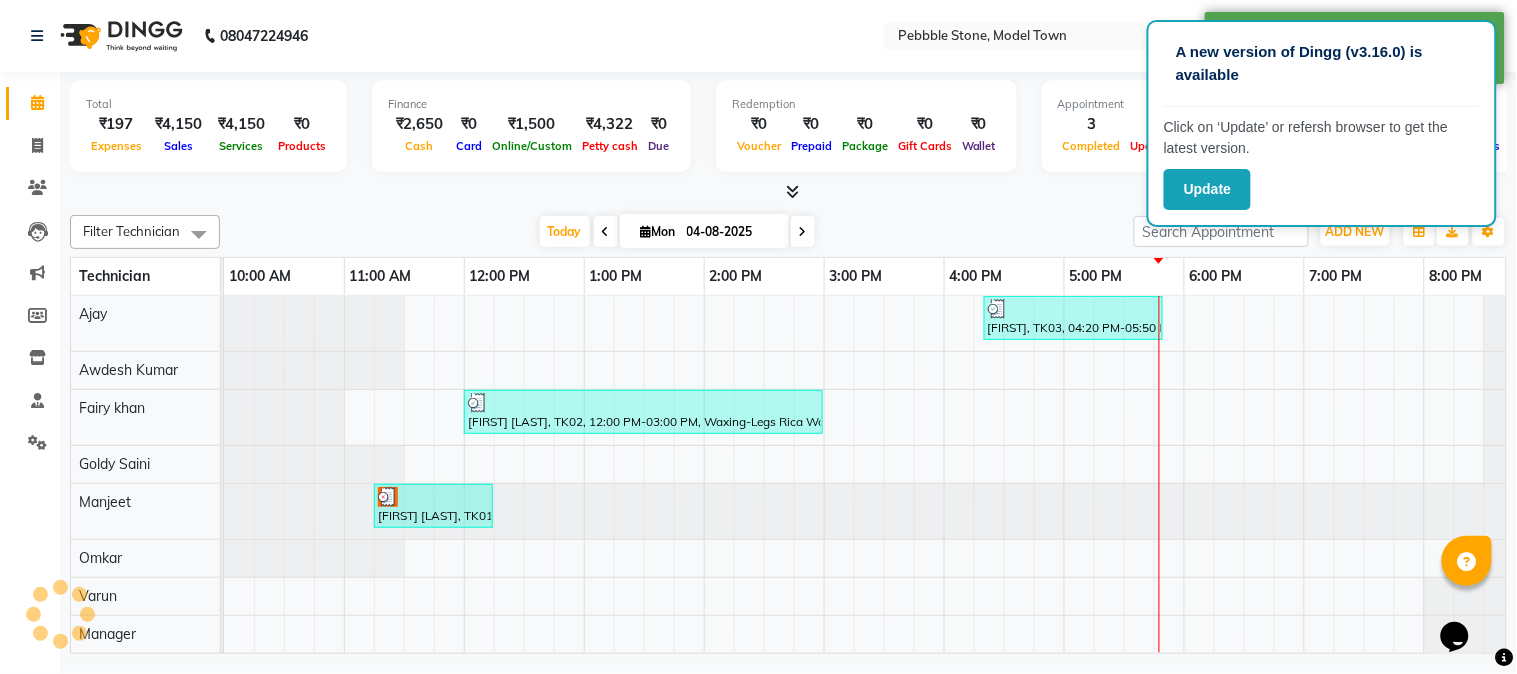 scroll, scrollTop: 0, scrollLeft: 0, axis: both 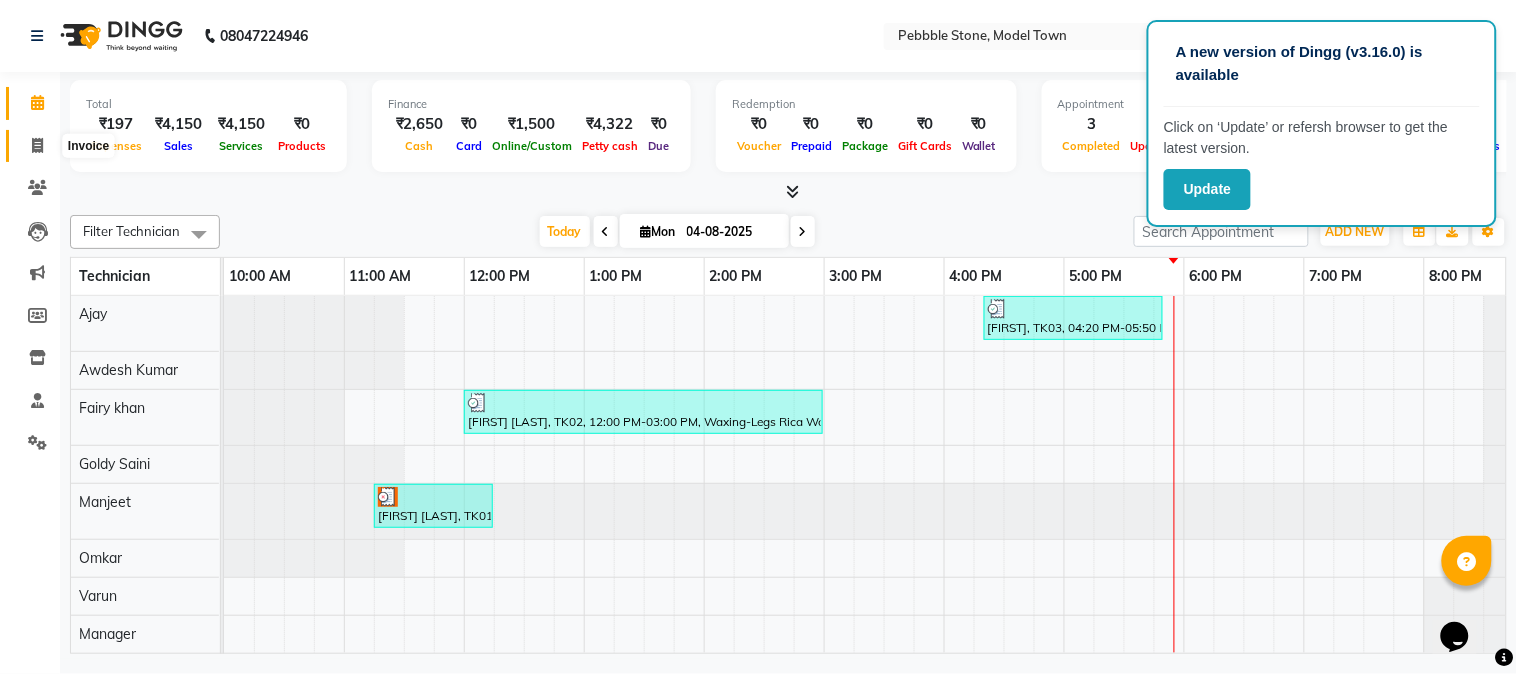 click 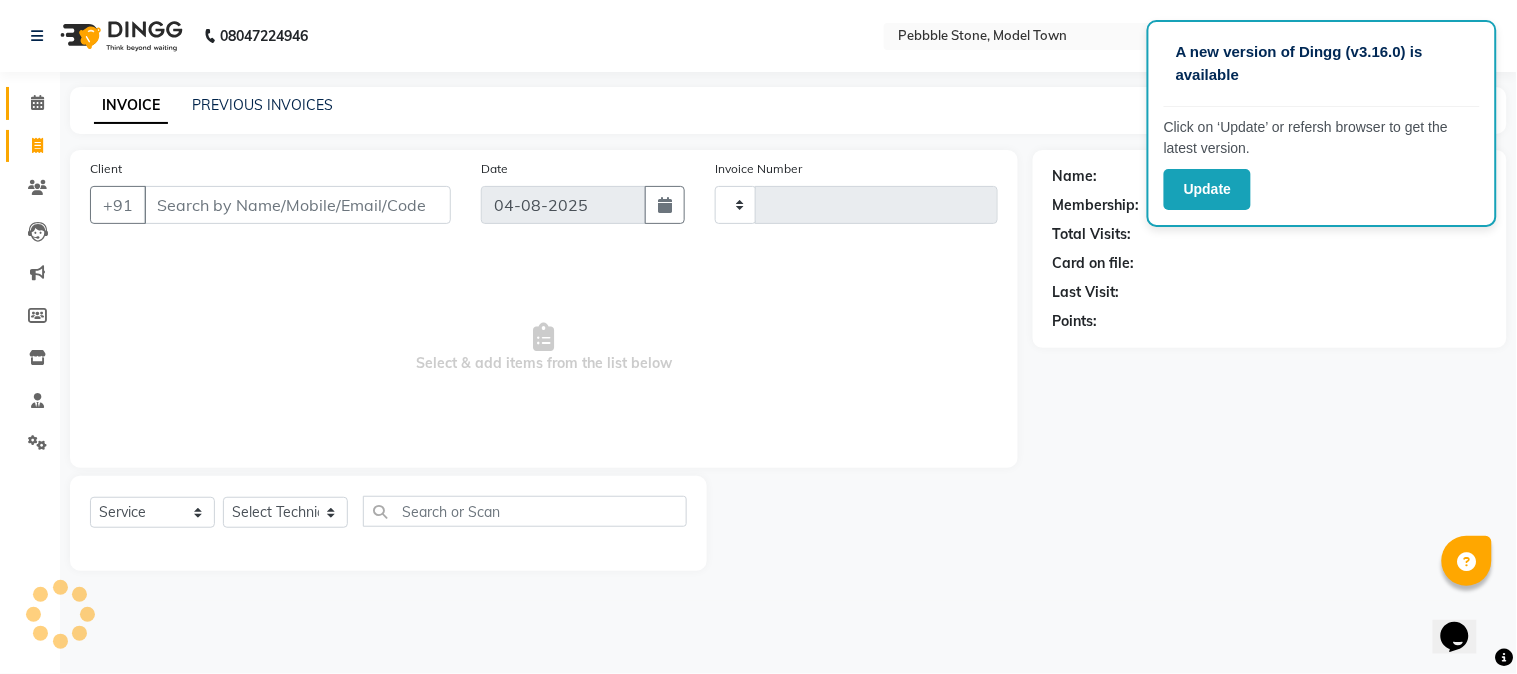 type on "0034" 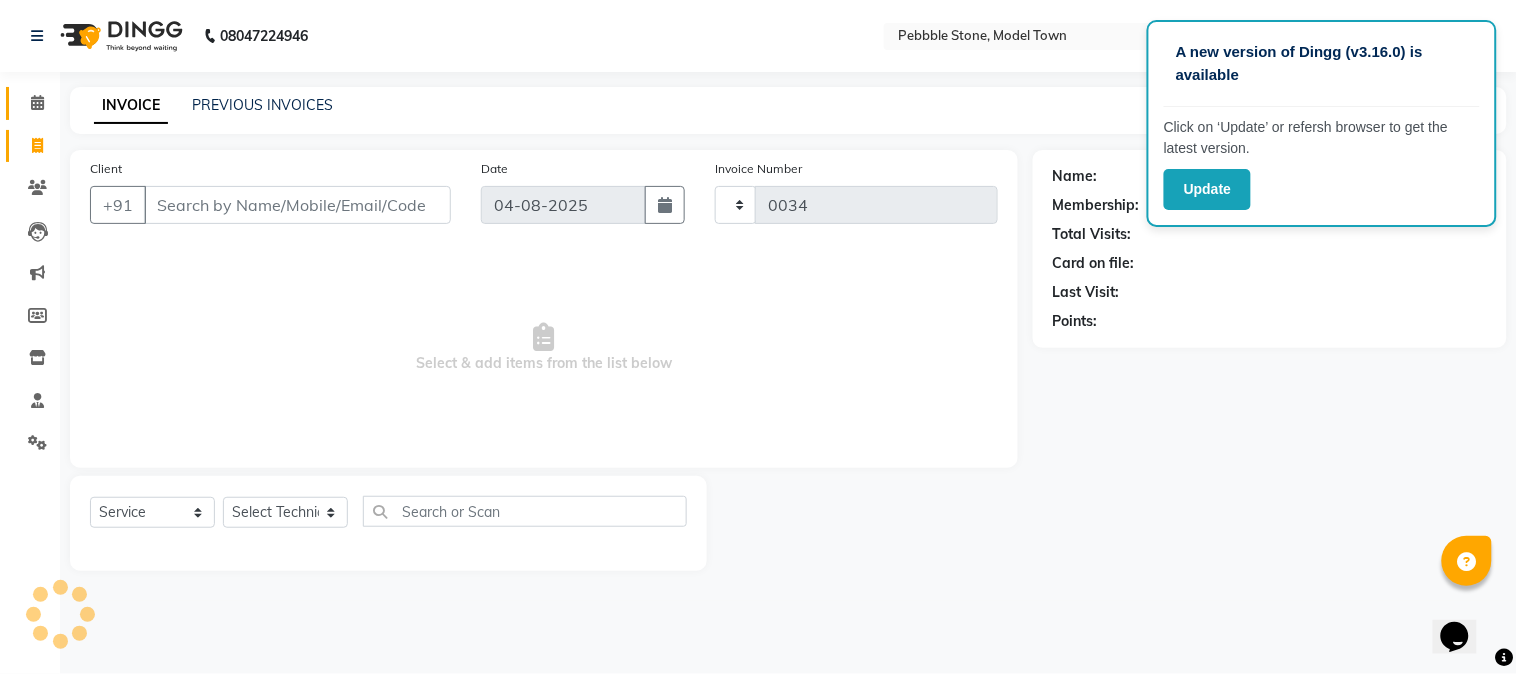 select on "8684" 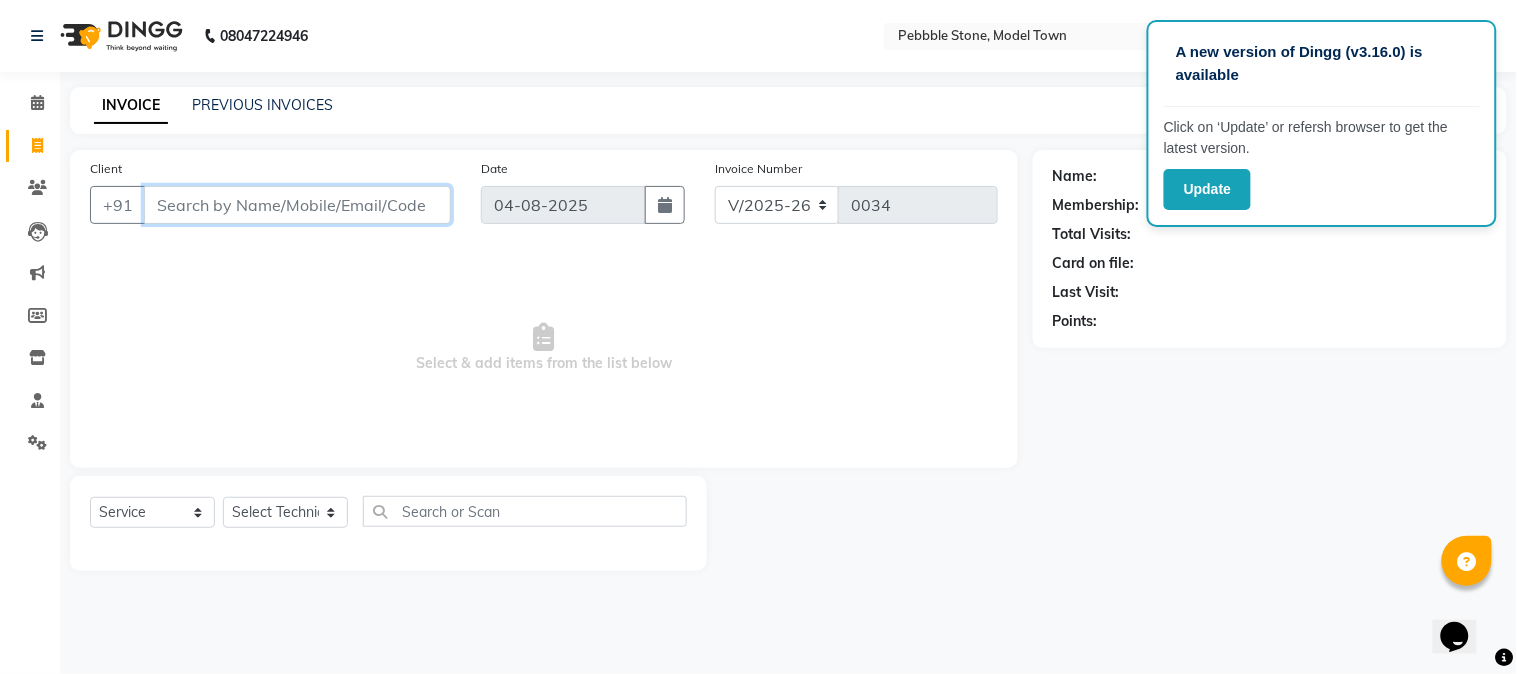 click on "Client" at bounding box center [297, 205] 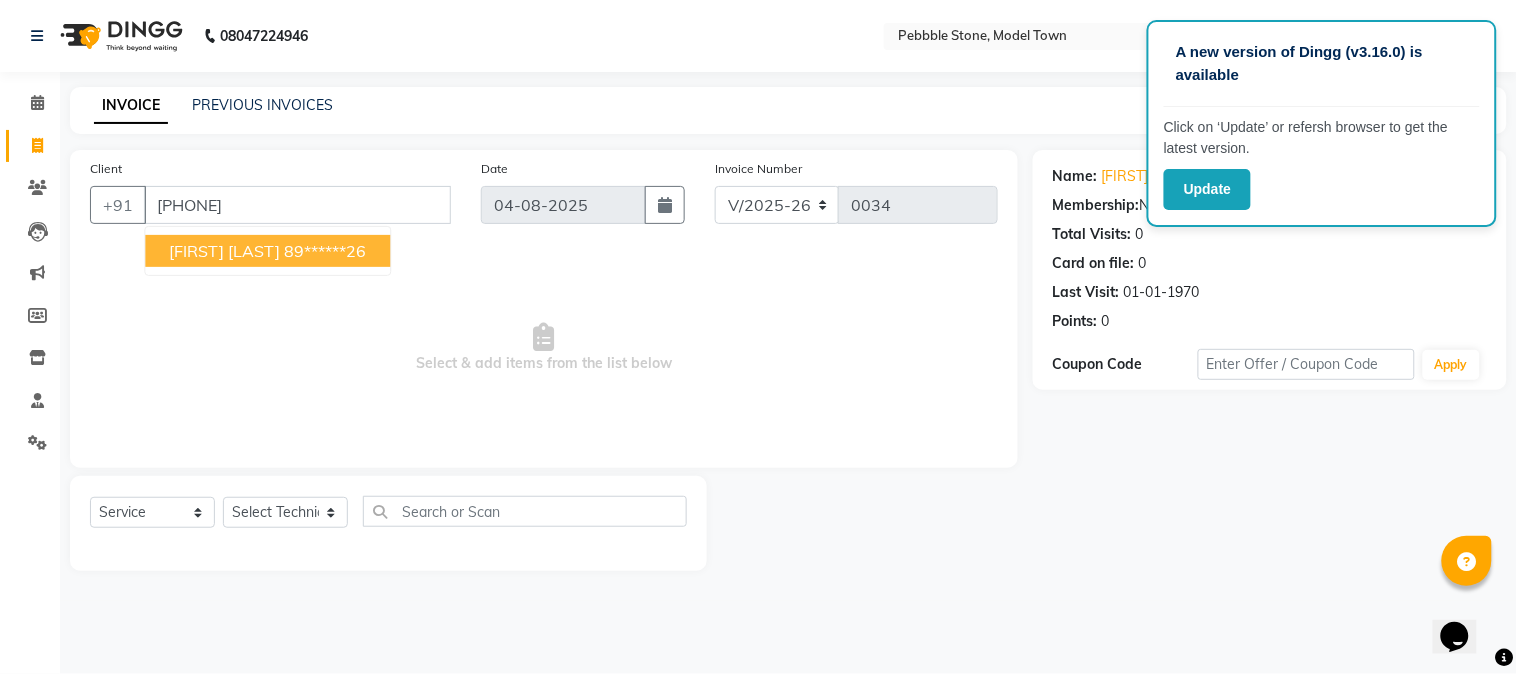 click on "[FIRST] [LAST]" at bounding box center [224, 251] 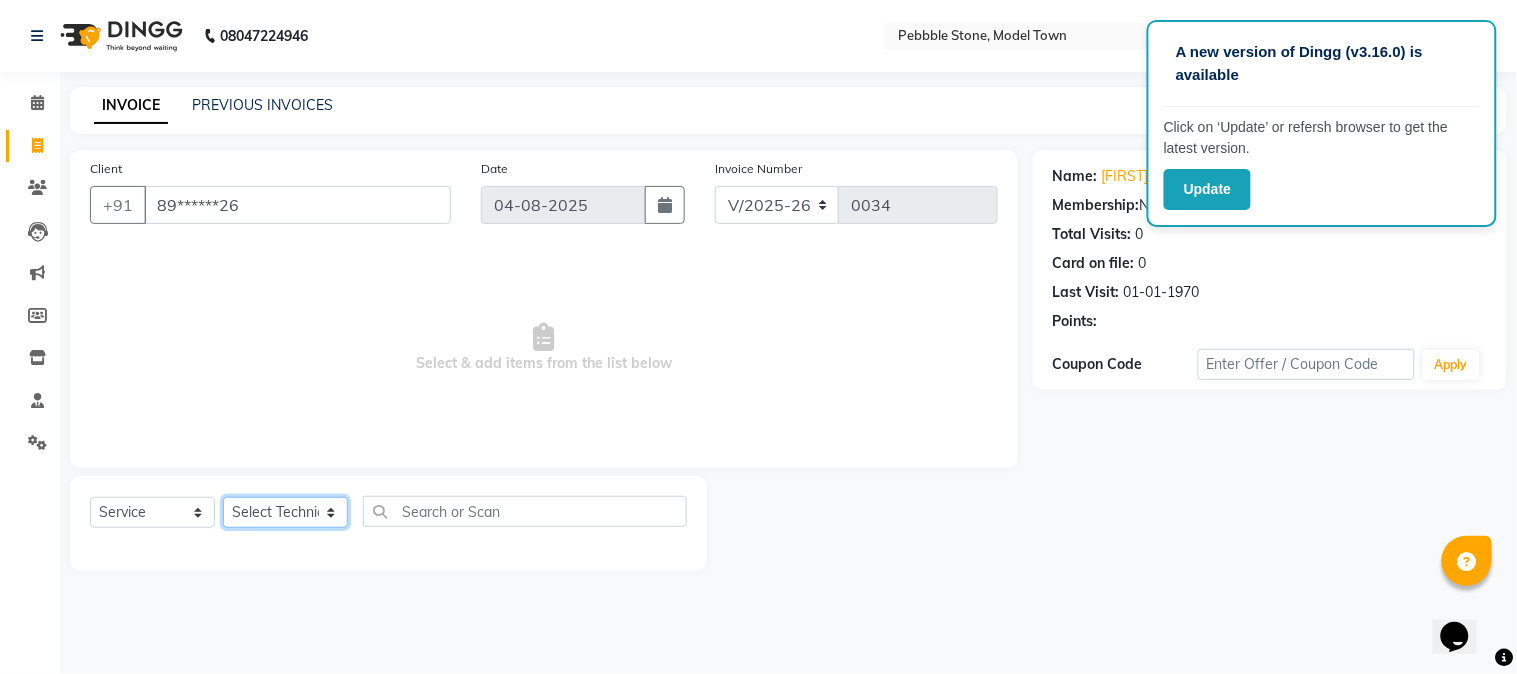 click on "Select Technician Ajay  Awdesh Kumar Fairy khan Goldy Saini Manager Manjeet Omkar Varun" 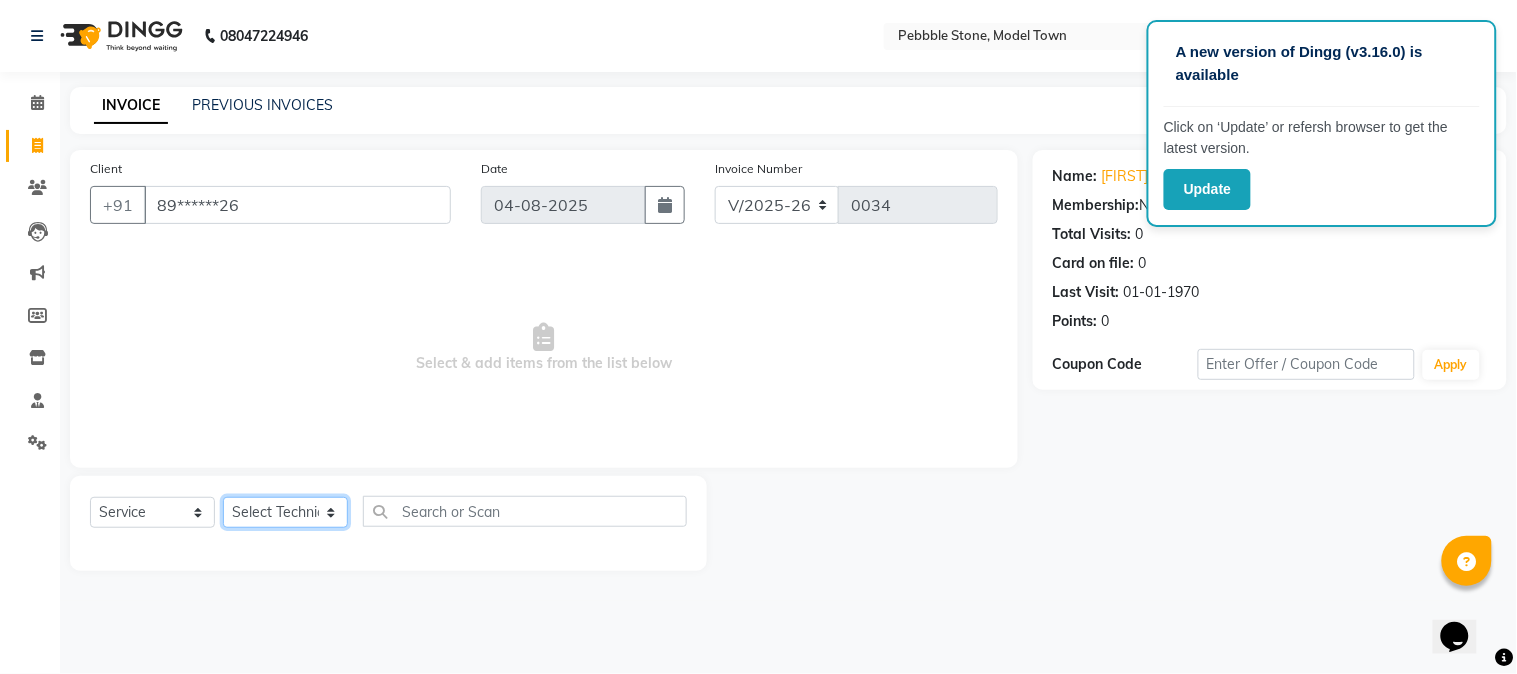 select on "87634" 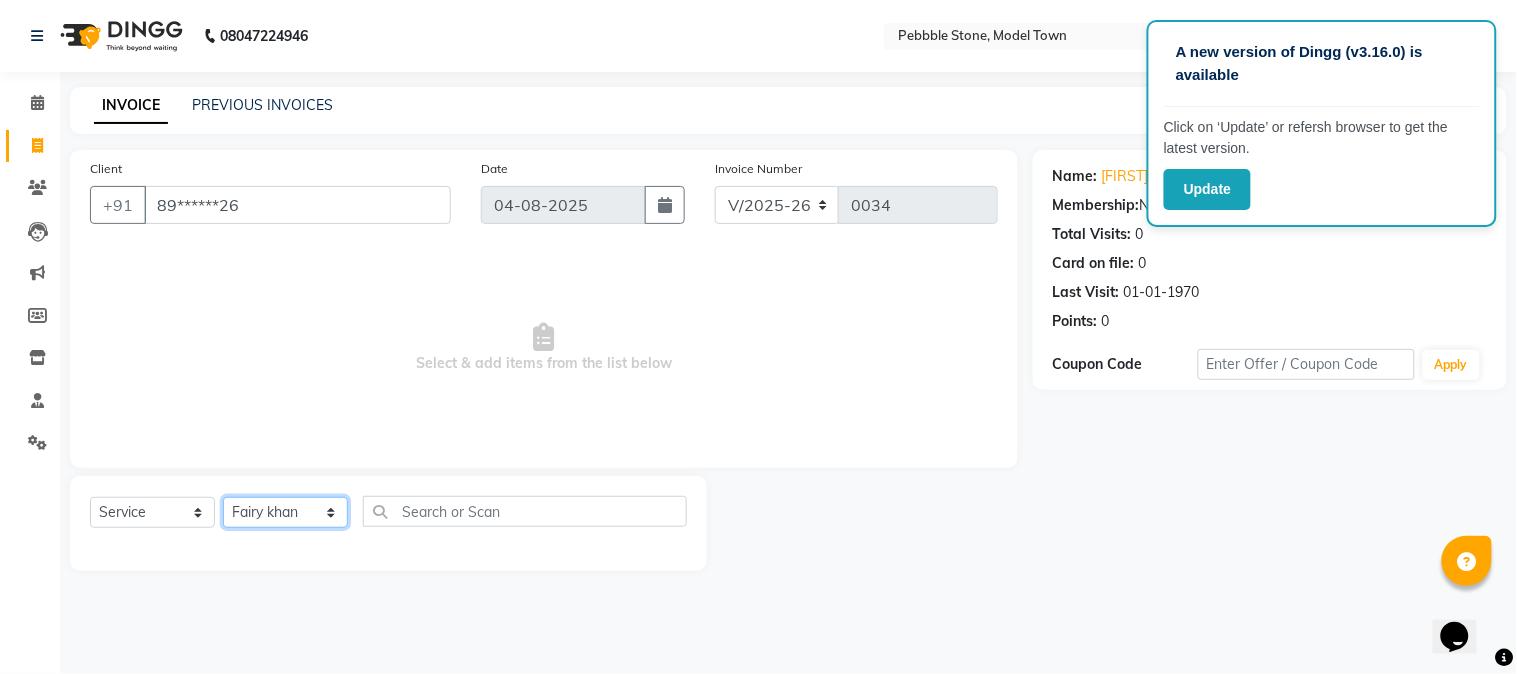 click on "Select Technician Ajay  Awdesh Kumar Fairy khan Goldy Saini Manager Manjeet Omkar Varun" 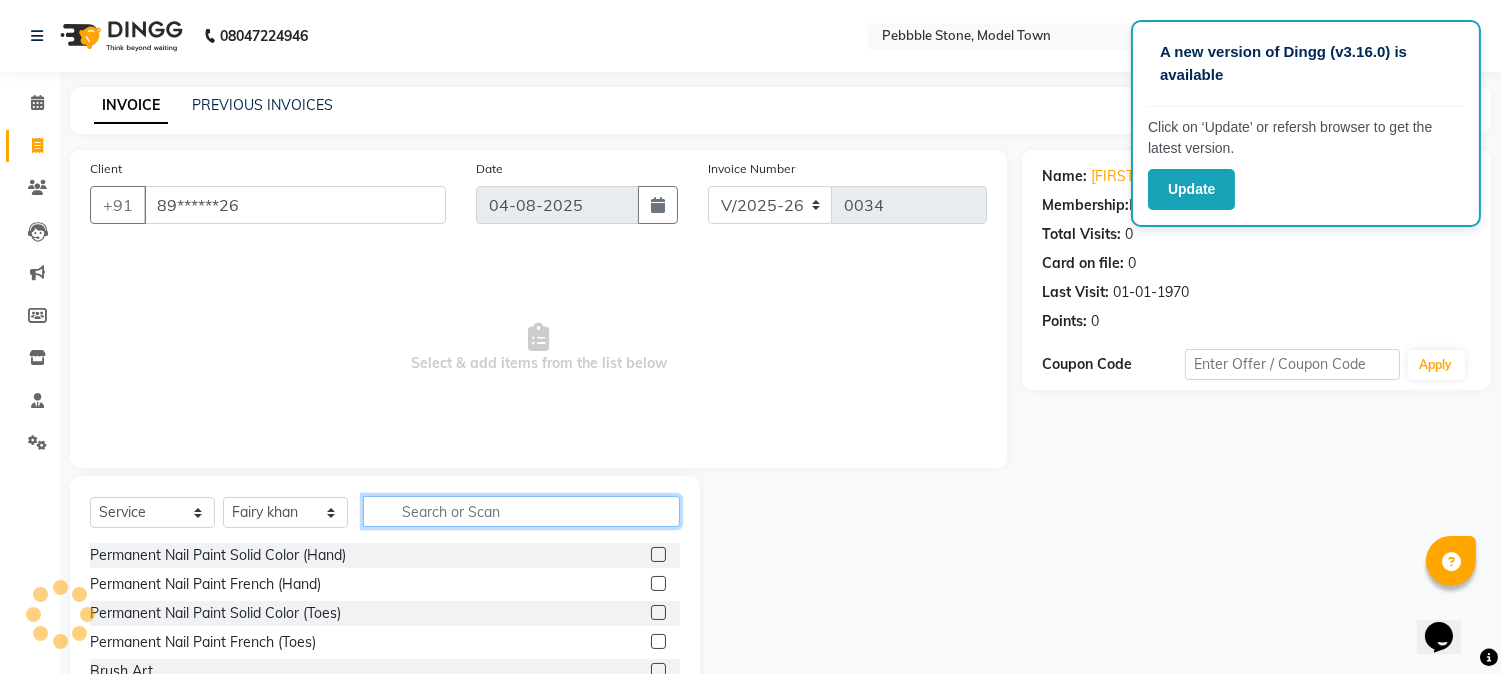 click 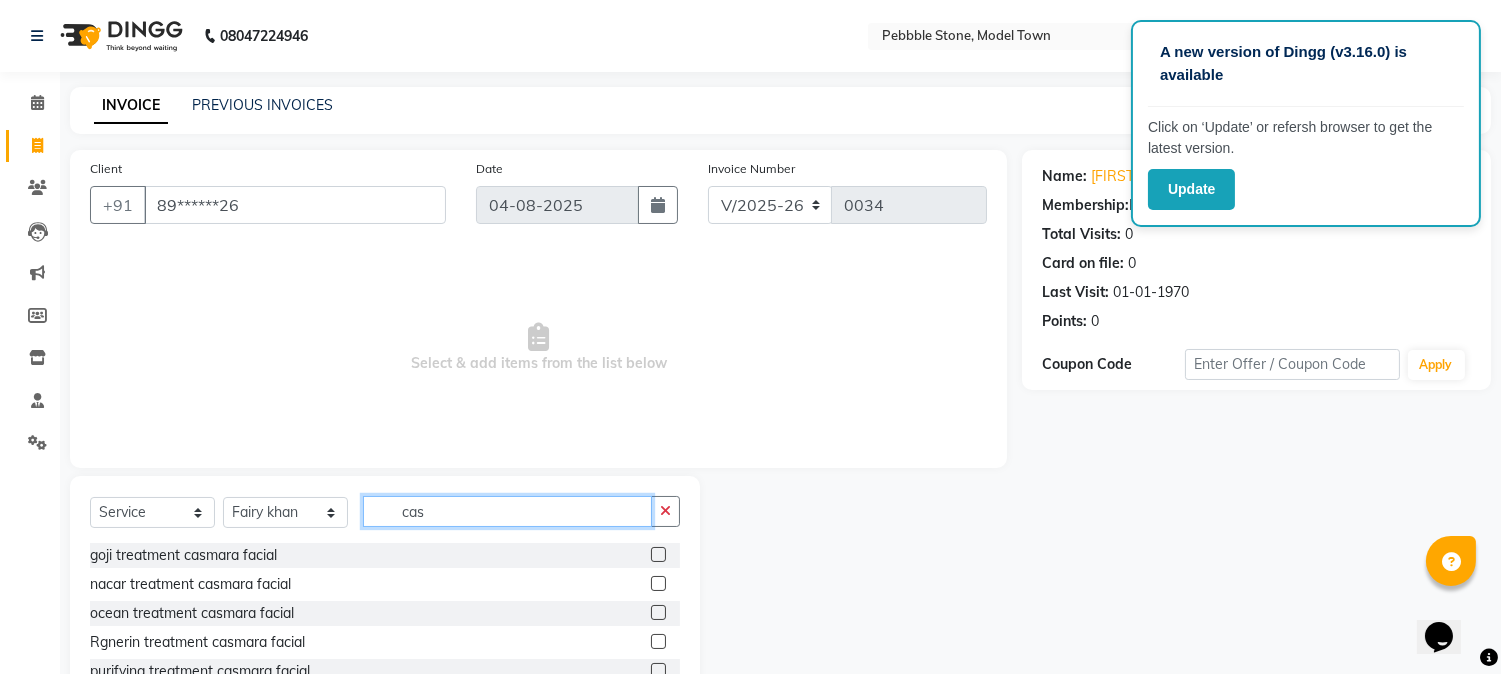 type on "cas" 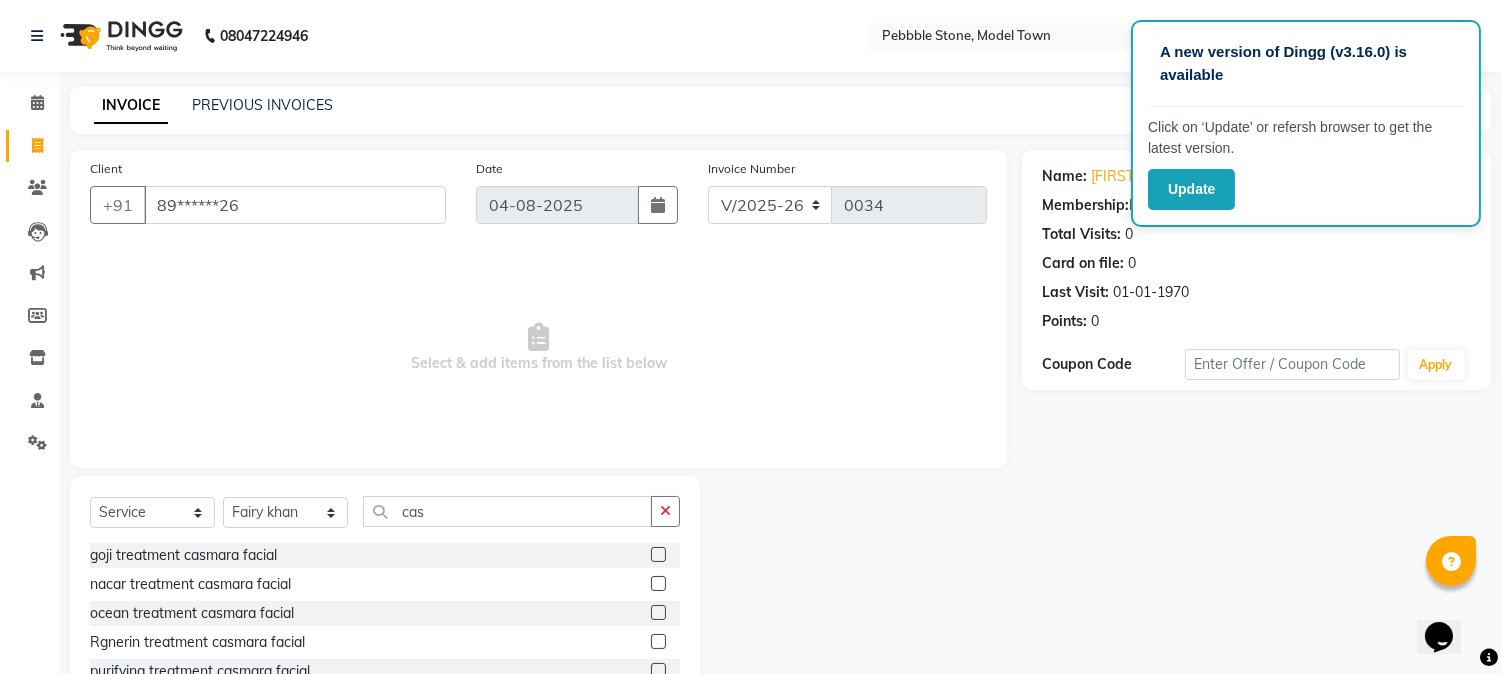 click 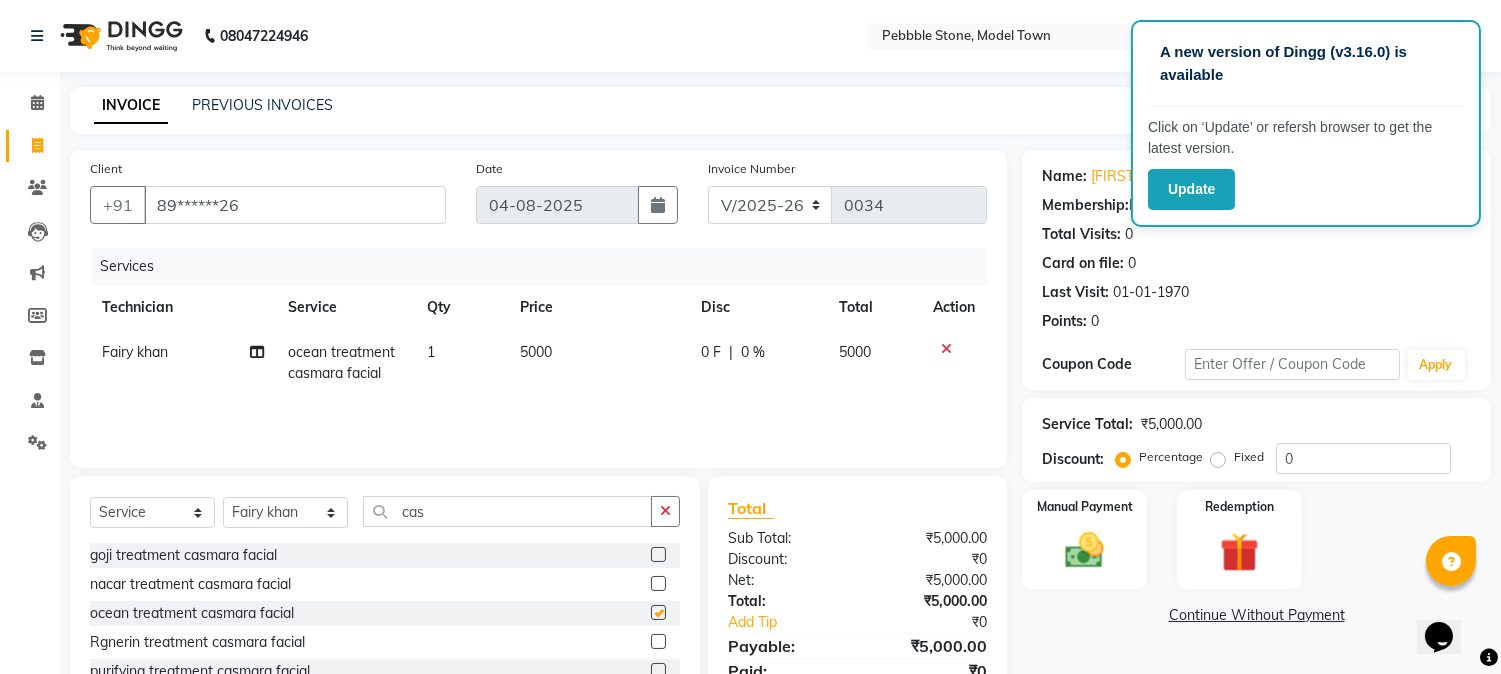 checkbox on "false" 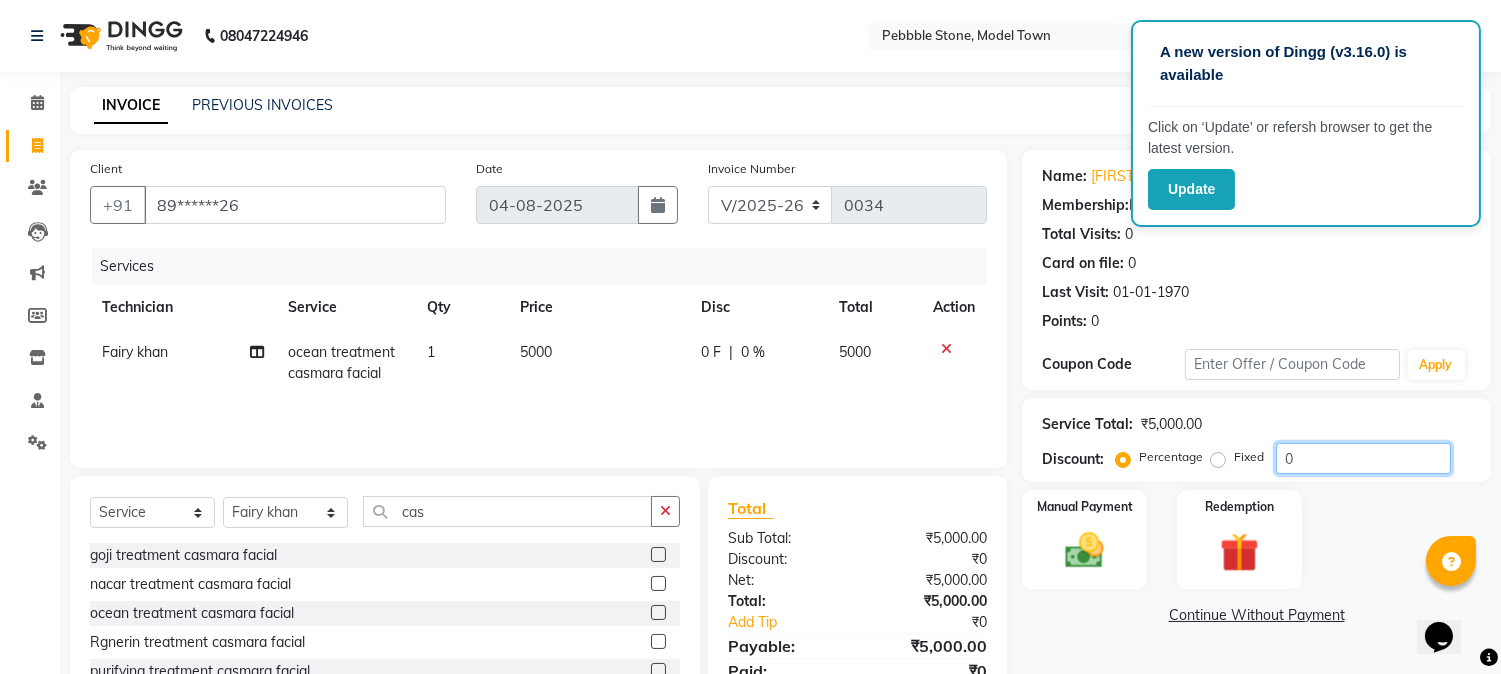click on "0" 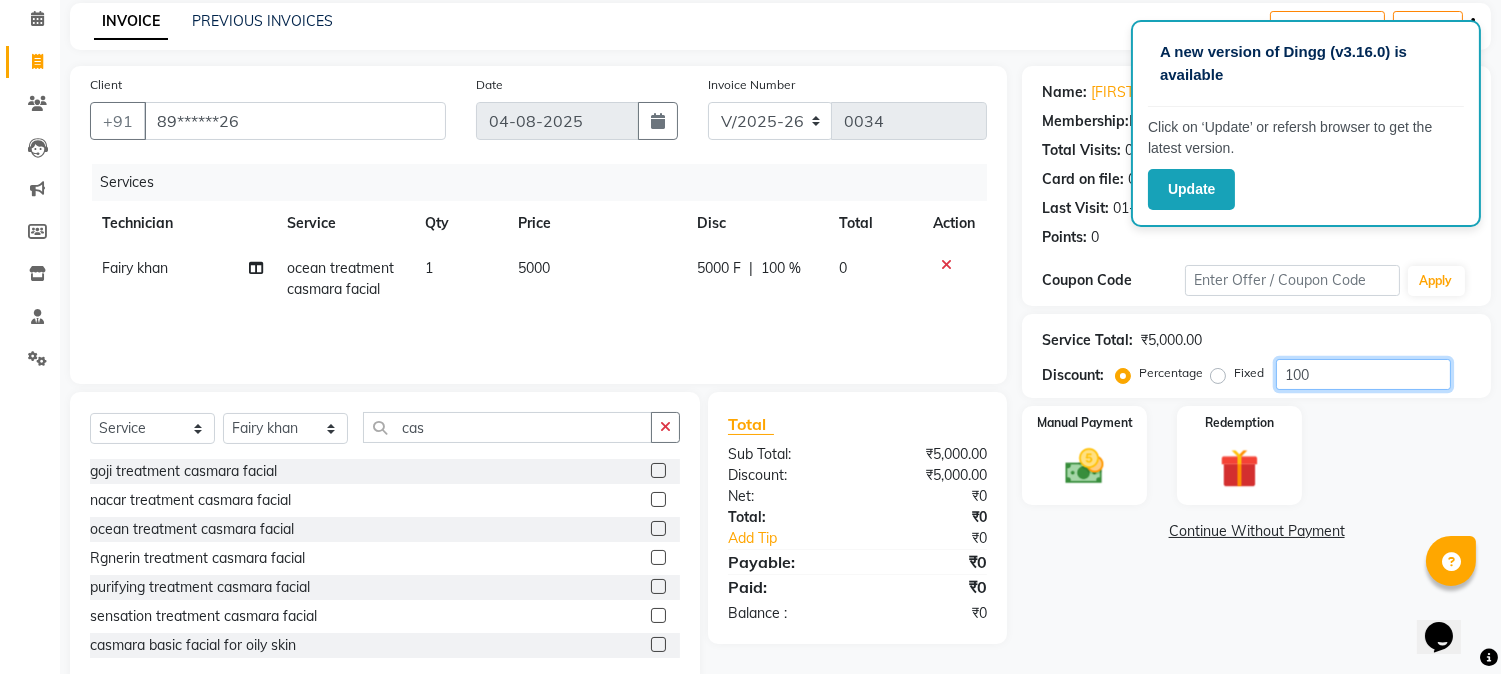 scroll, scrollTop: 126, scrollLeft: 0, axis: vertical 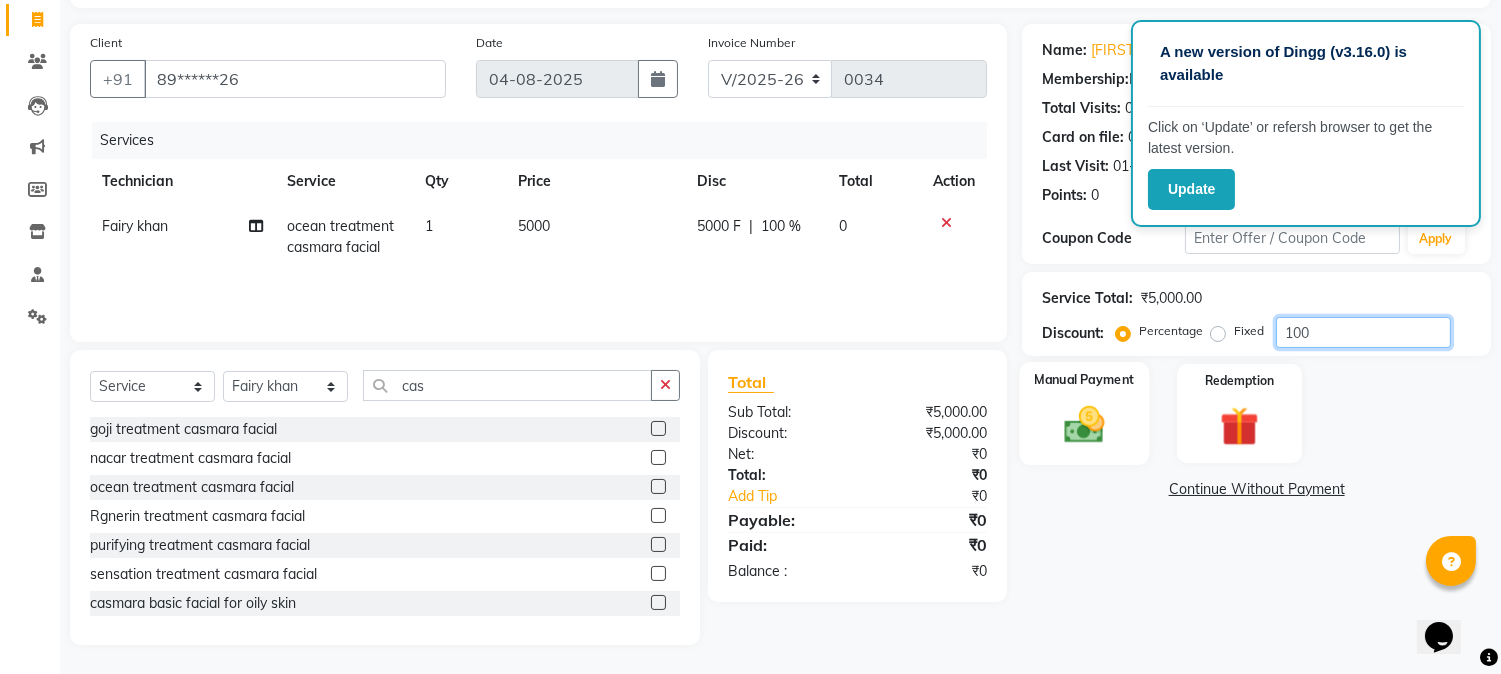 type on "100" 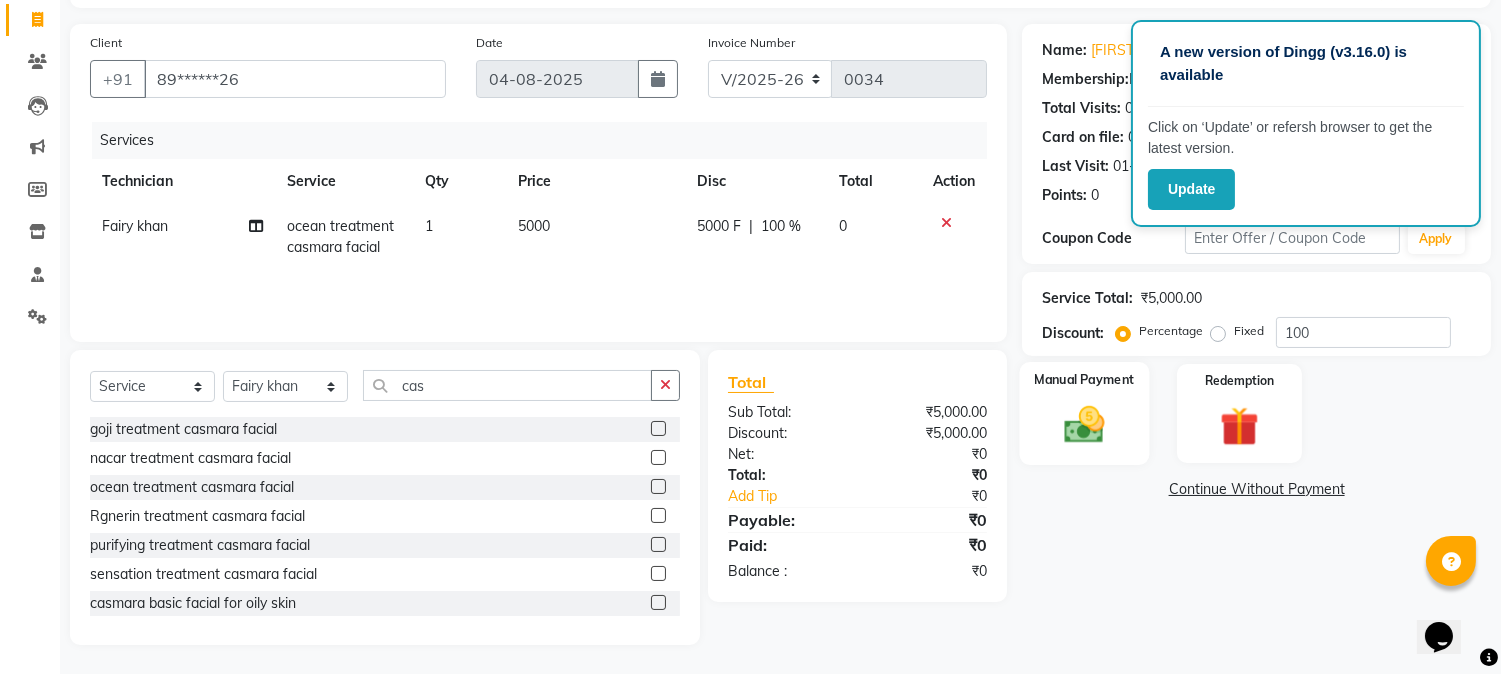 click on "Manual Payment" 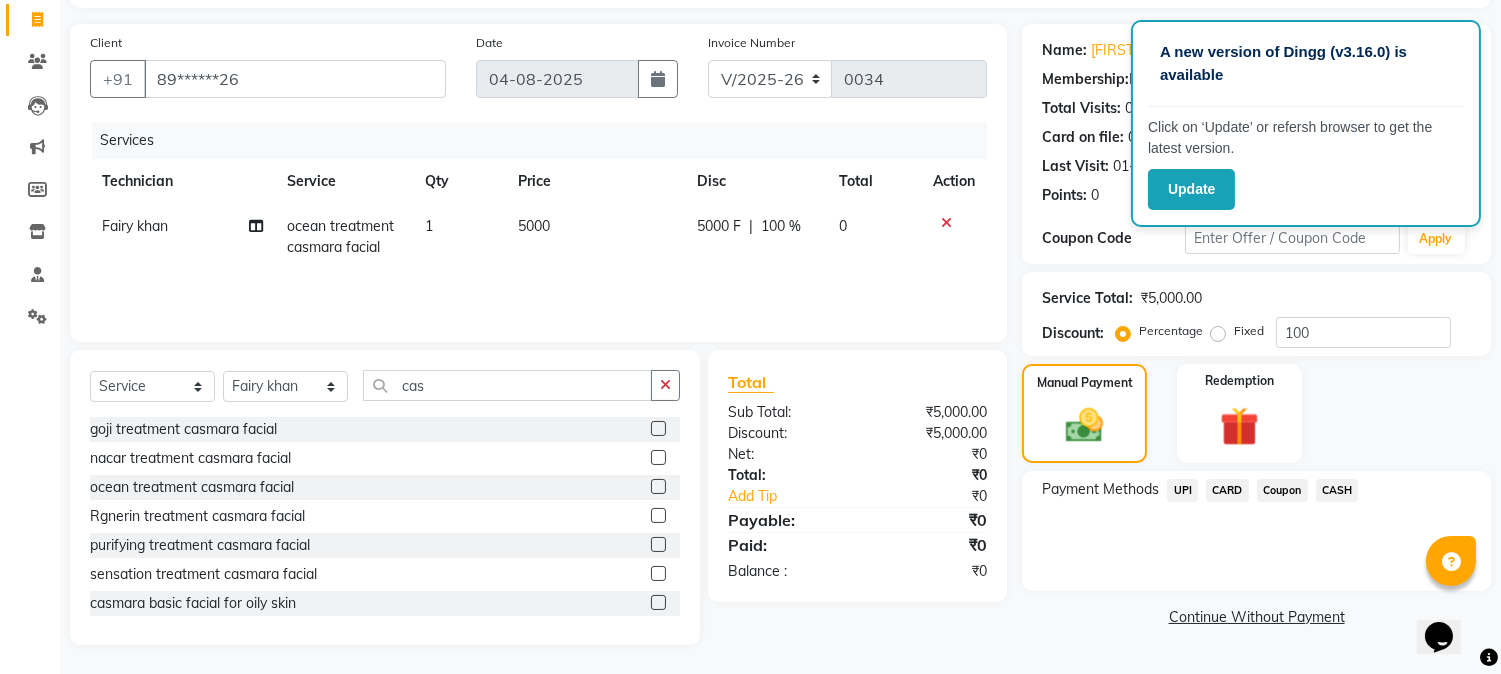click on "CASH" 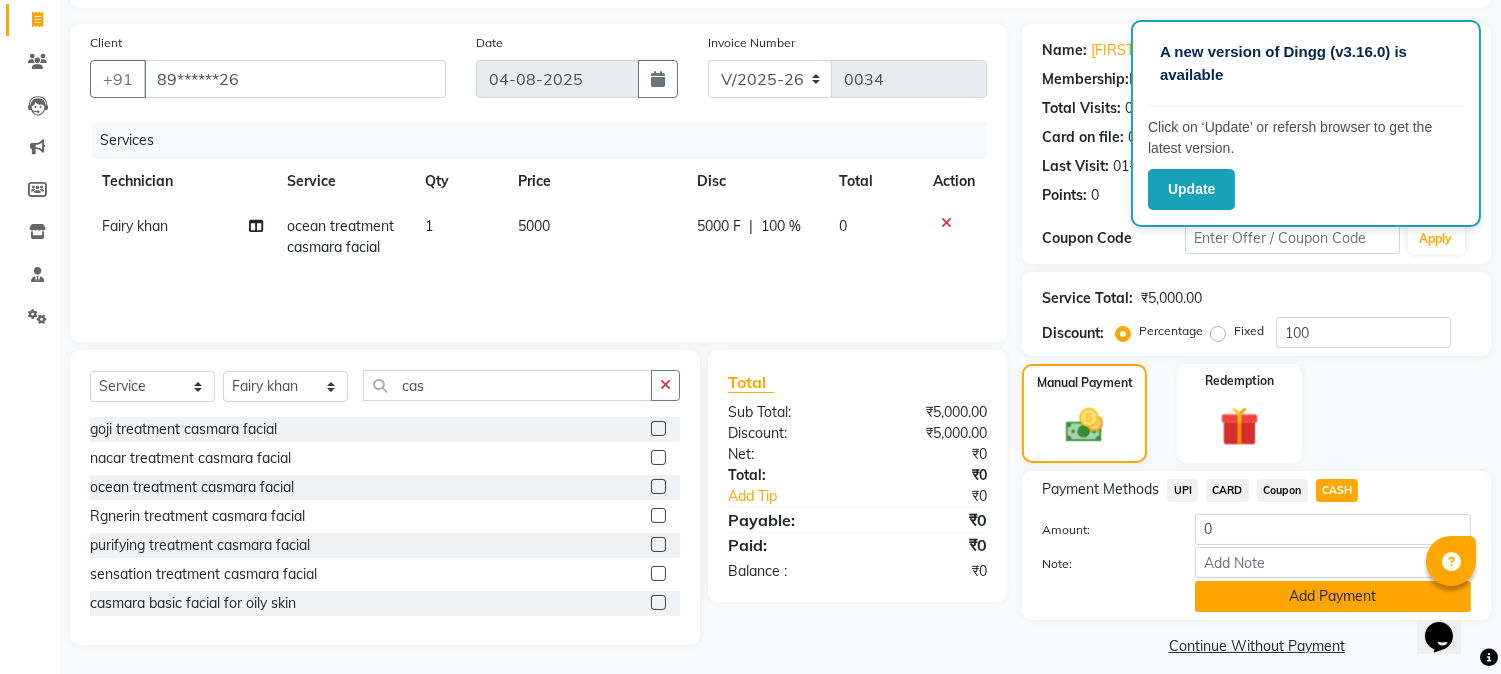click on "Add Payment" 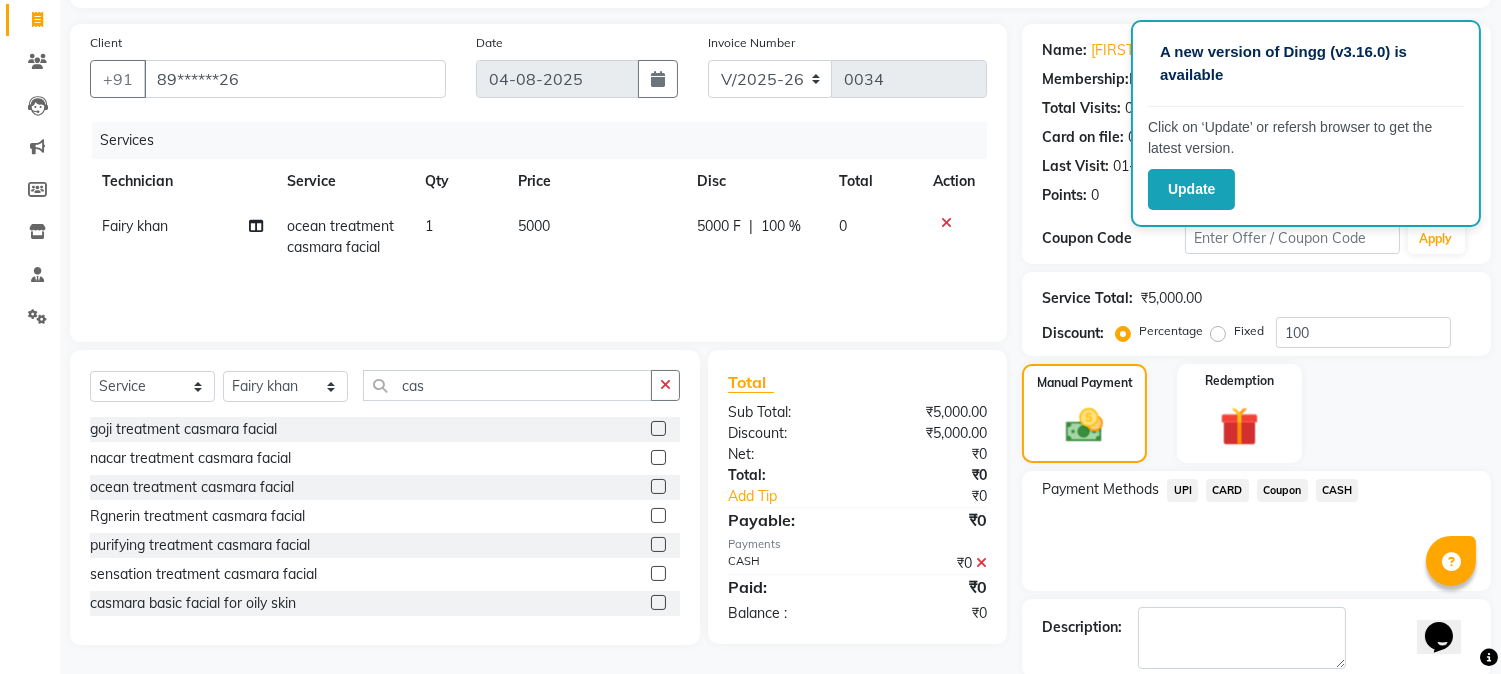 scroll, scrollTop: 225, scrollLeft: 0, axis: vertical 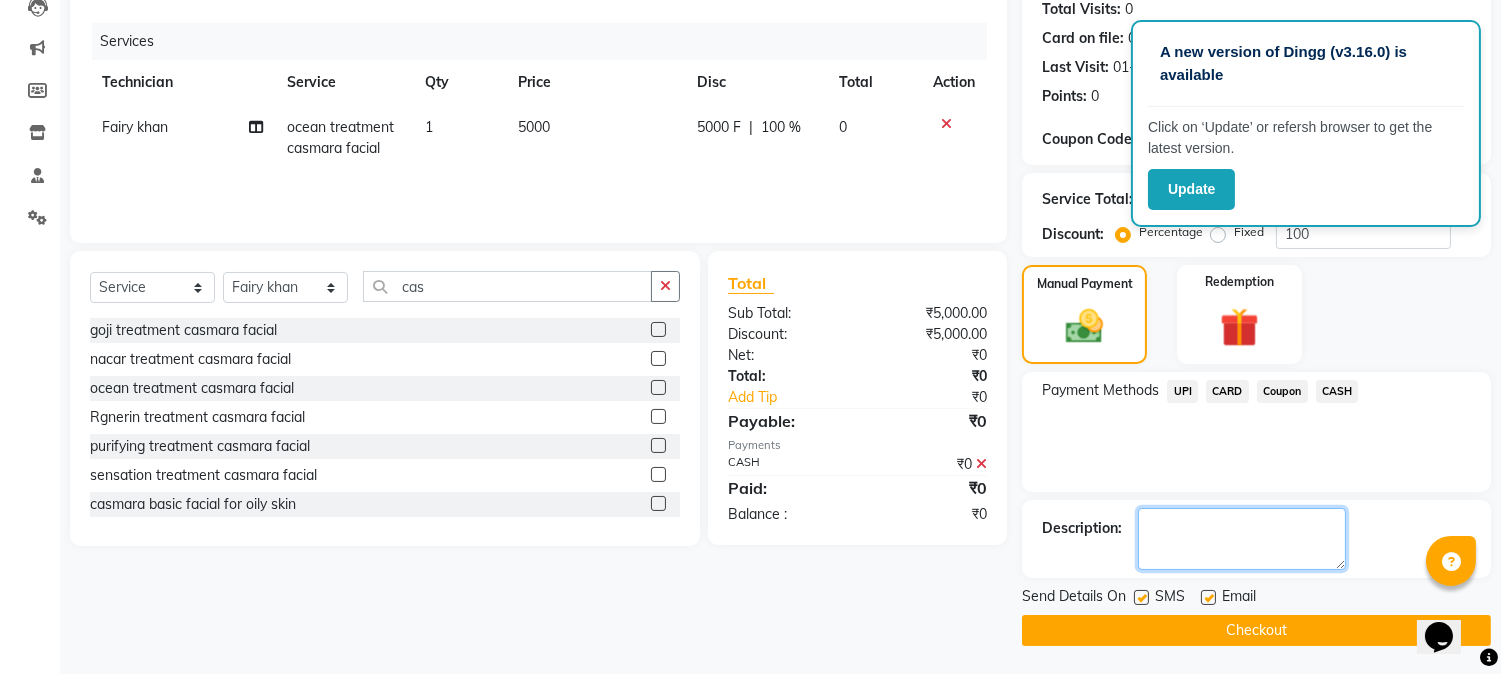 click 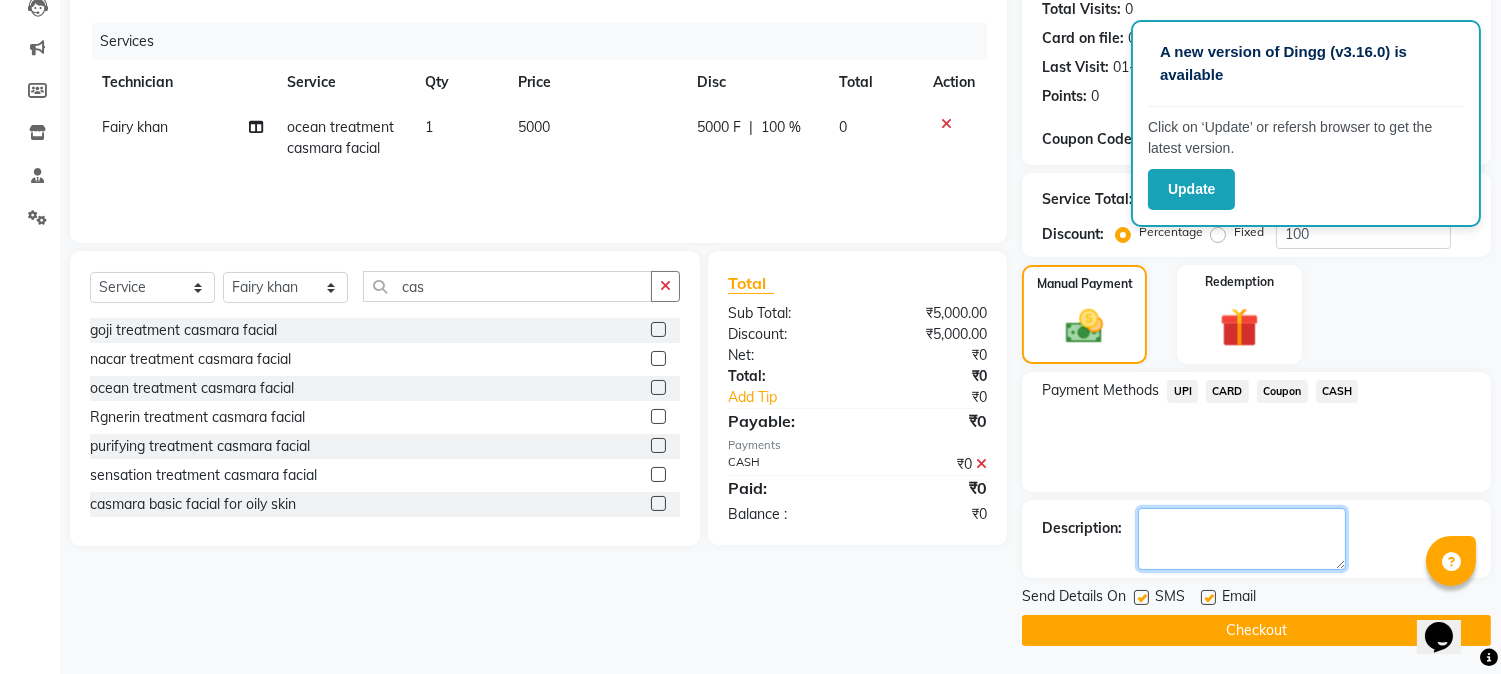 type on "g" 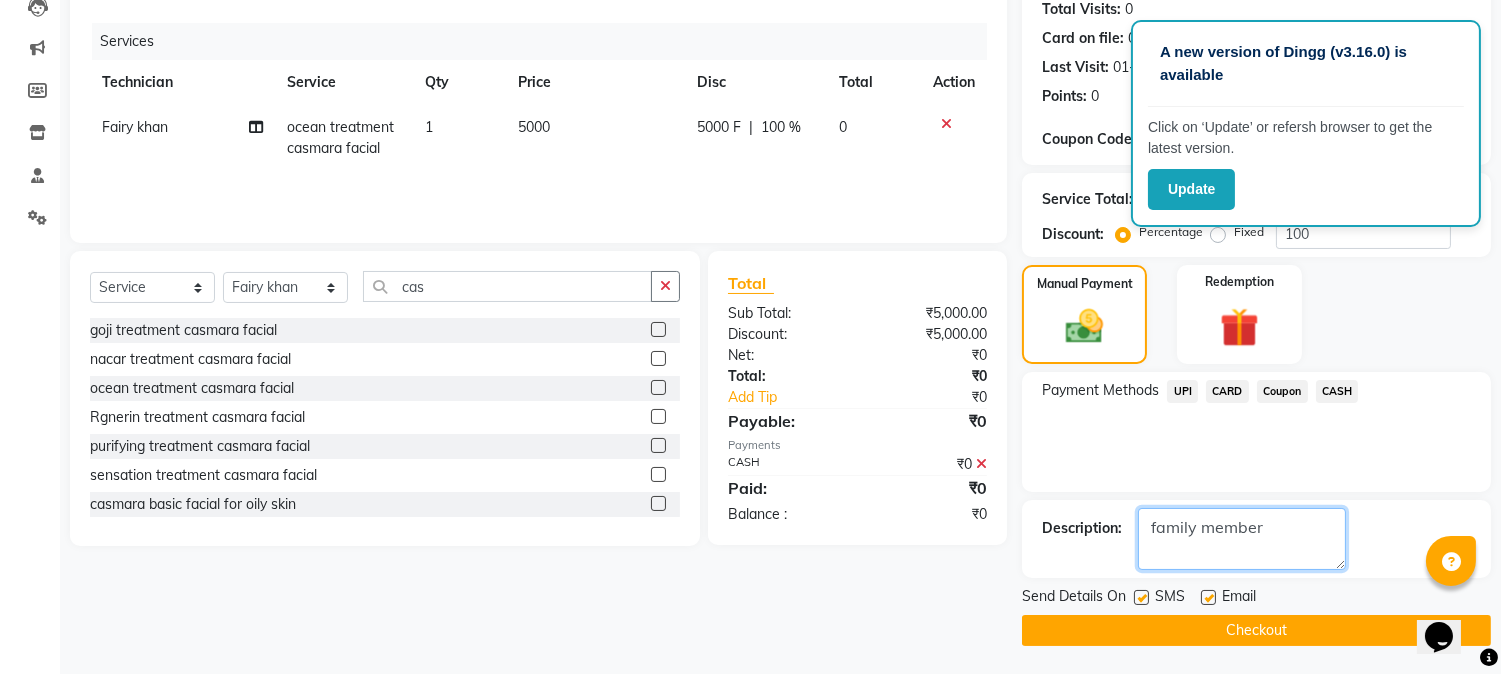 type on "family member" 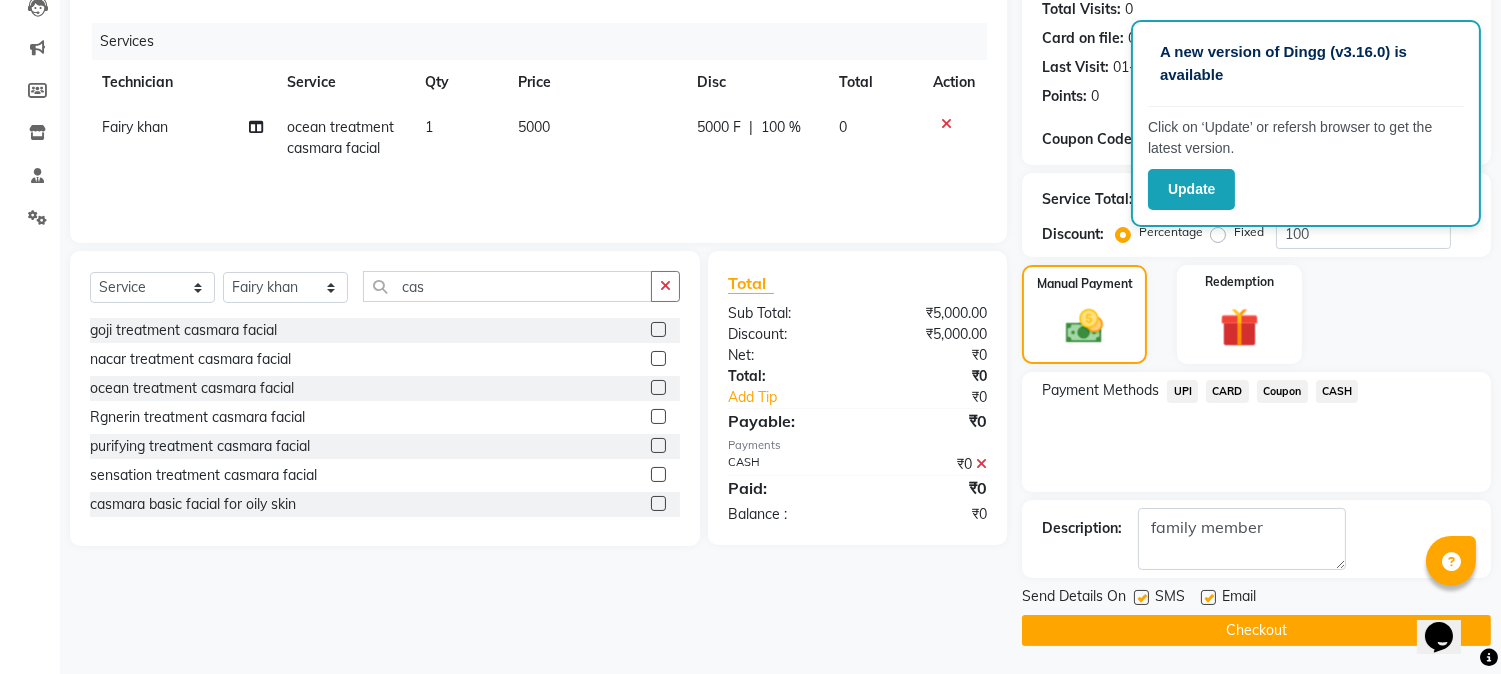 click on "Checkout" 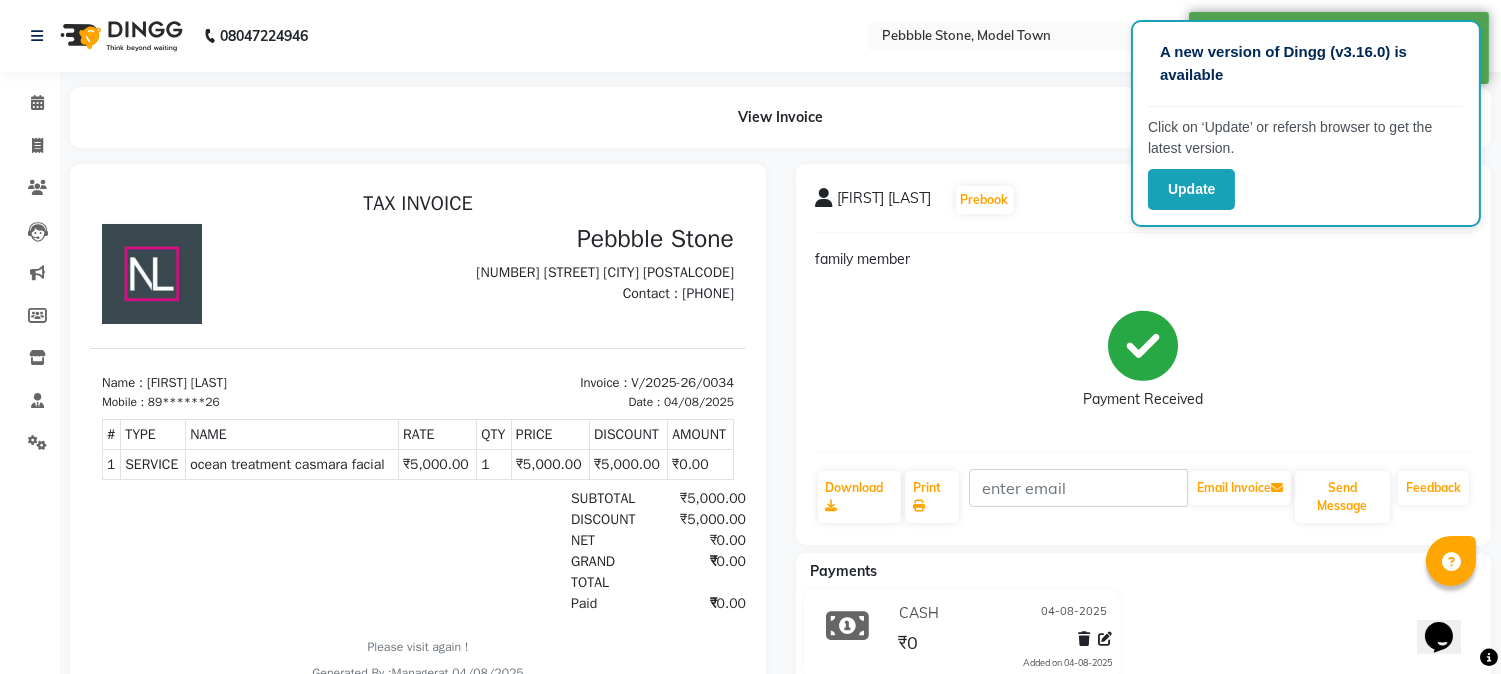 scroll, scrollTop: 0, scrollLeft: 0, axis: both 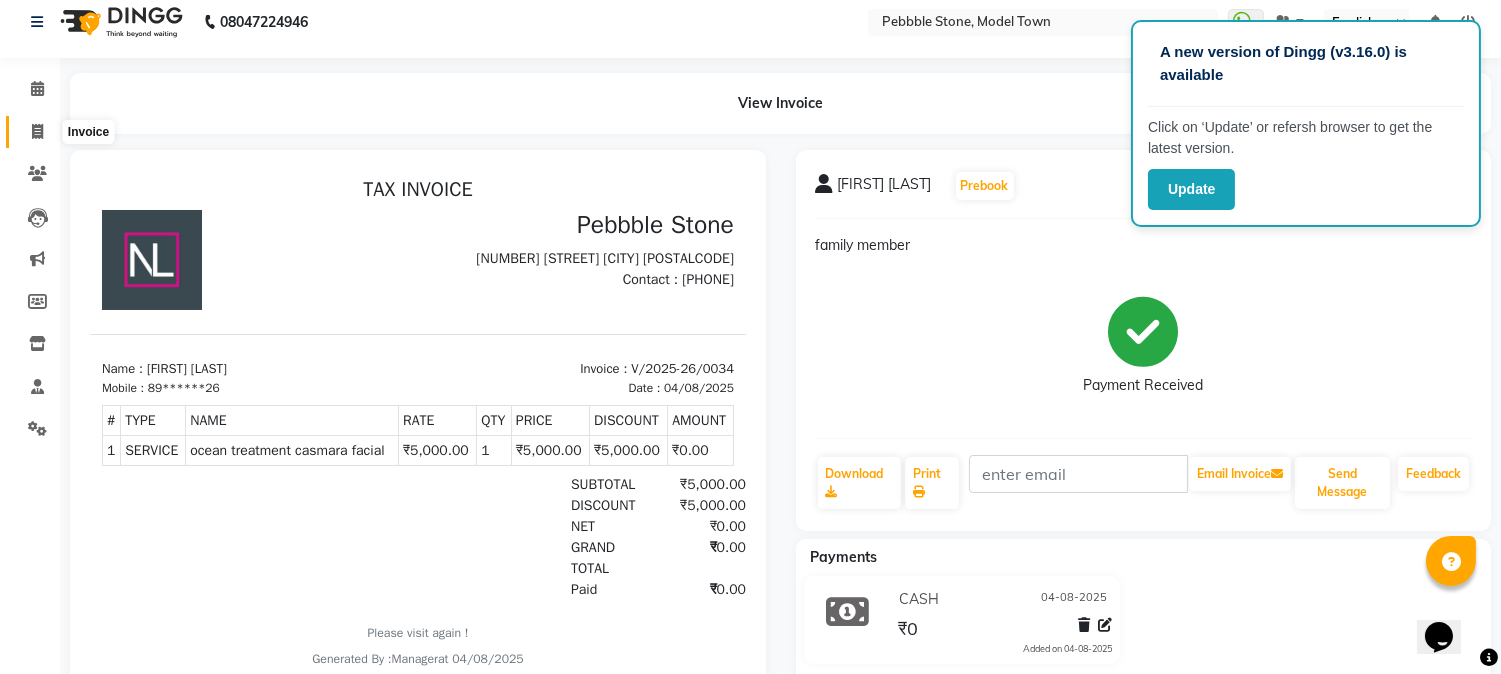 click 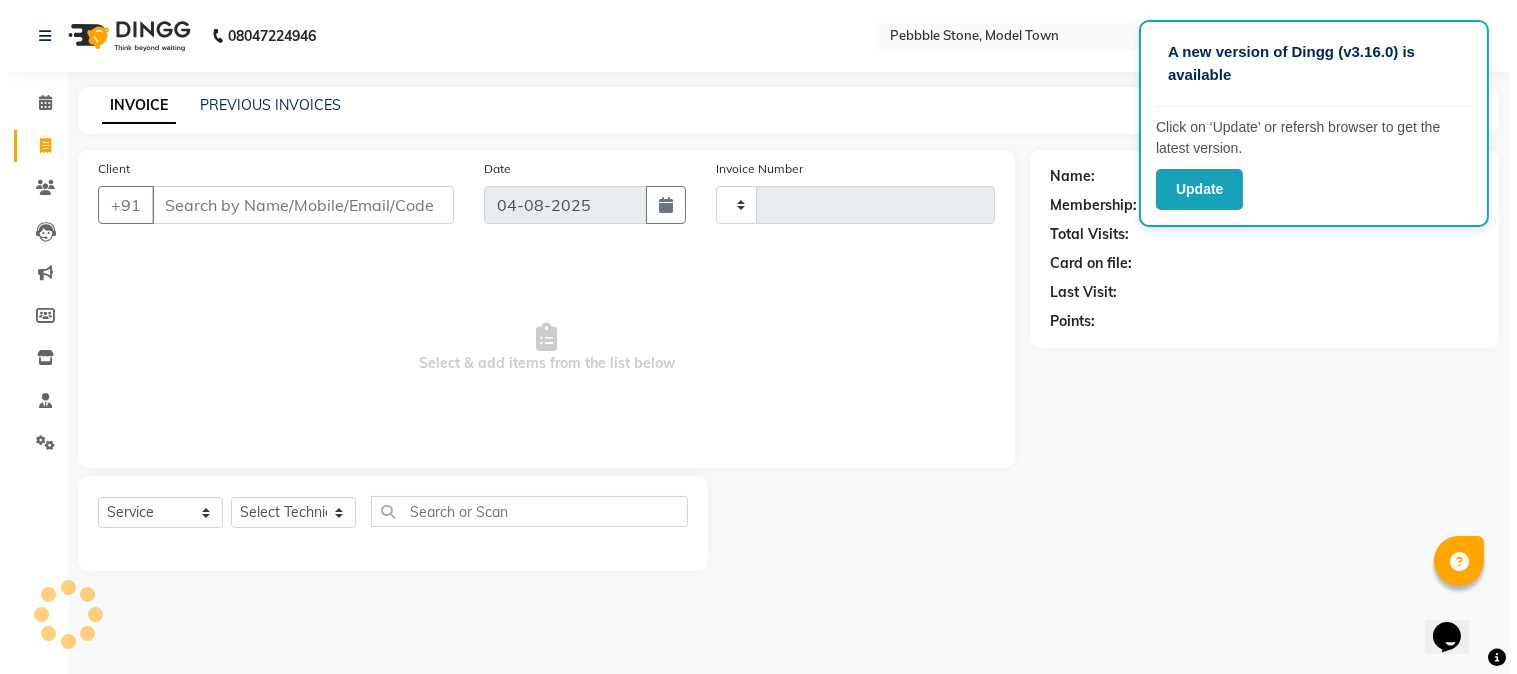 scroll, scrollTop: 0, scrollLeft: 0, axis: both 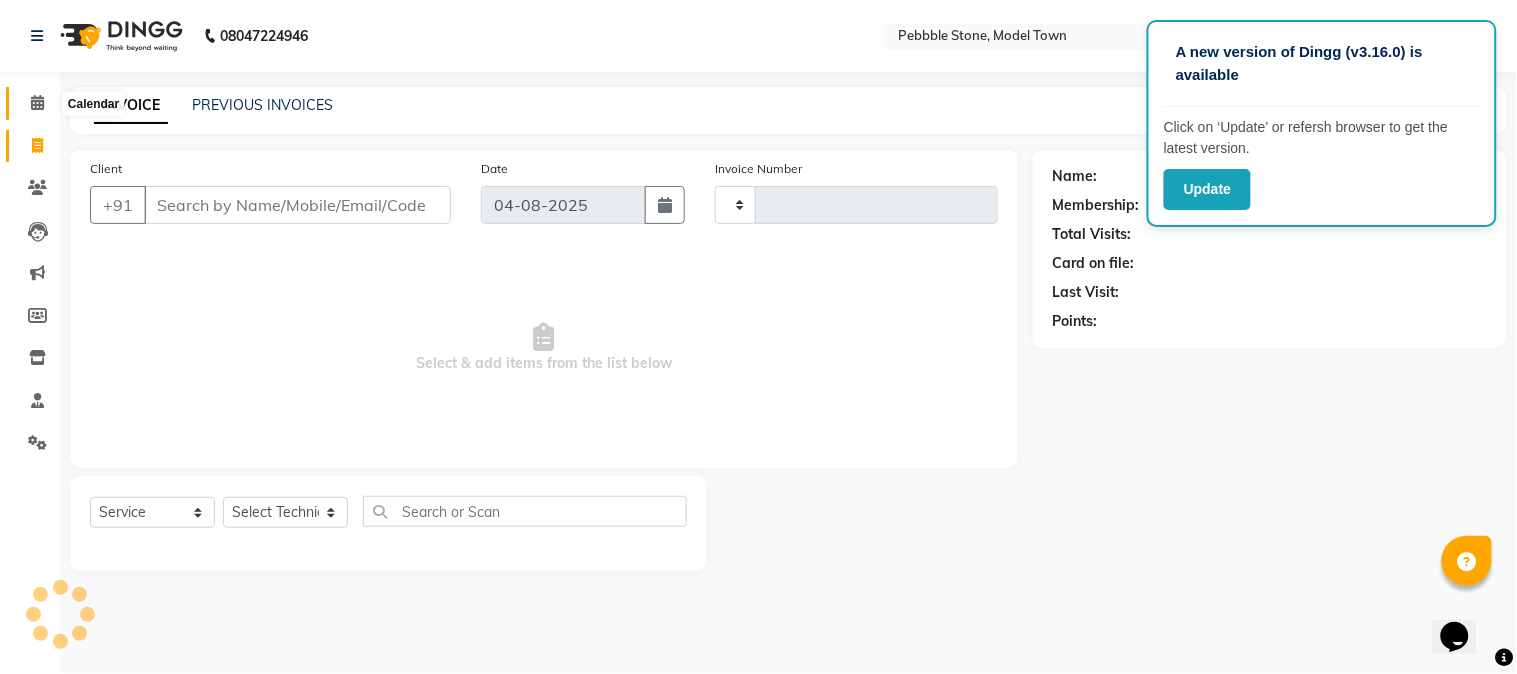 click 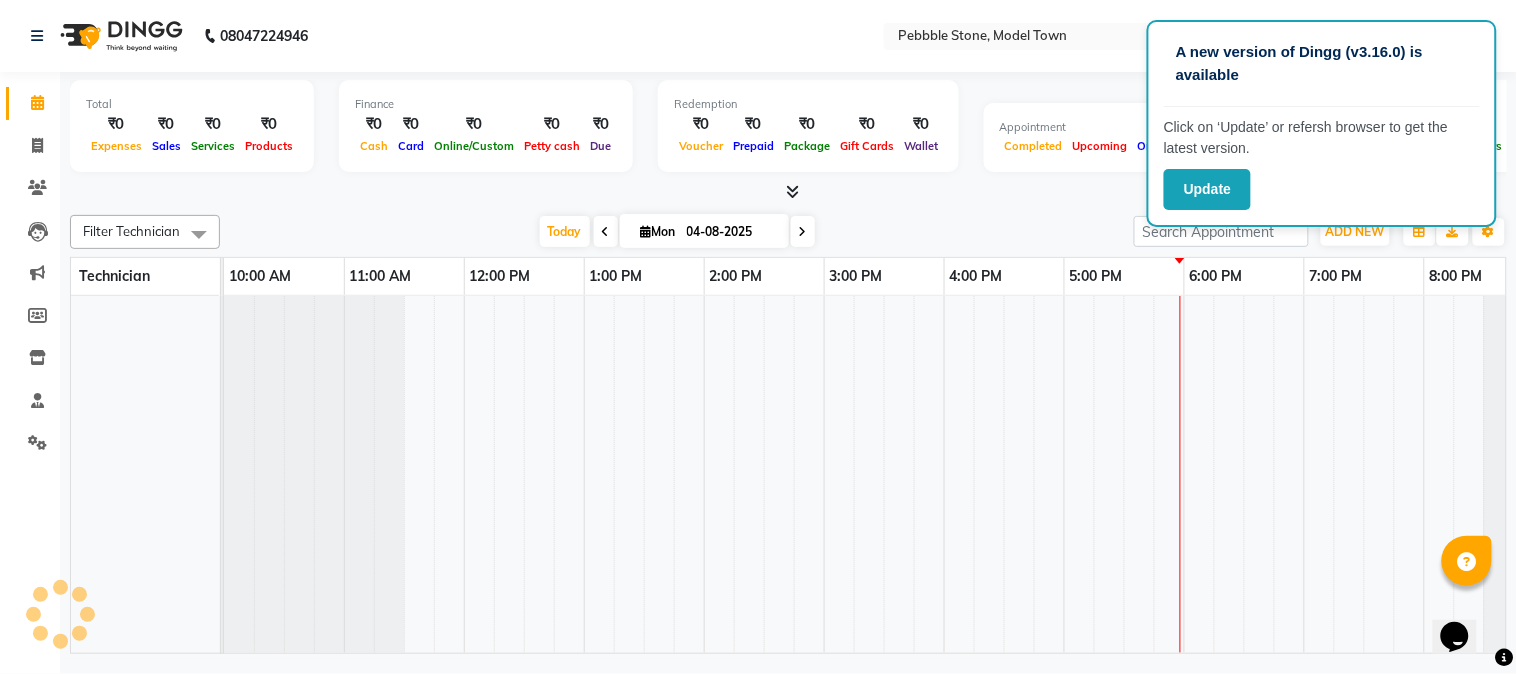scroll, scrollTop: 0, scrollLeft: 0, axis: both 